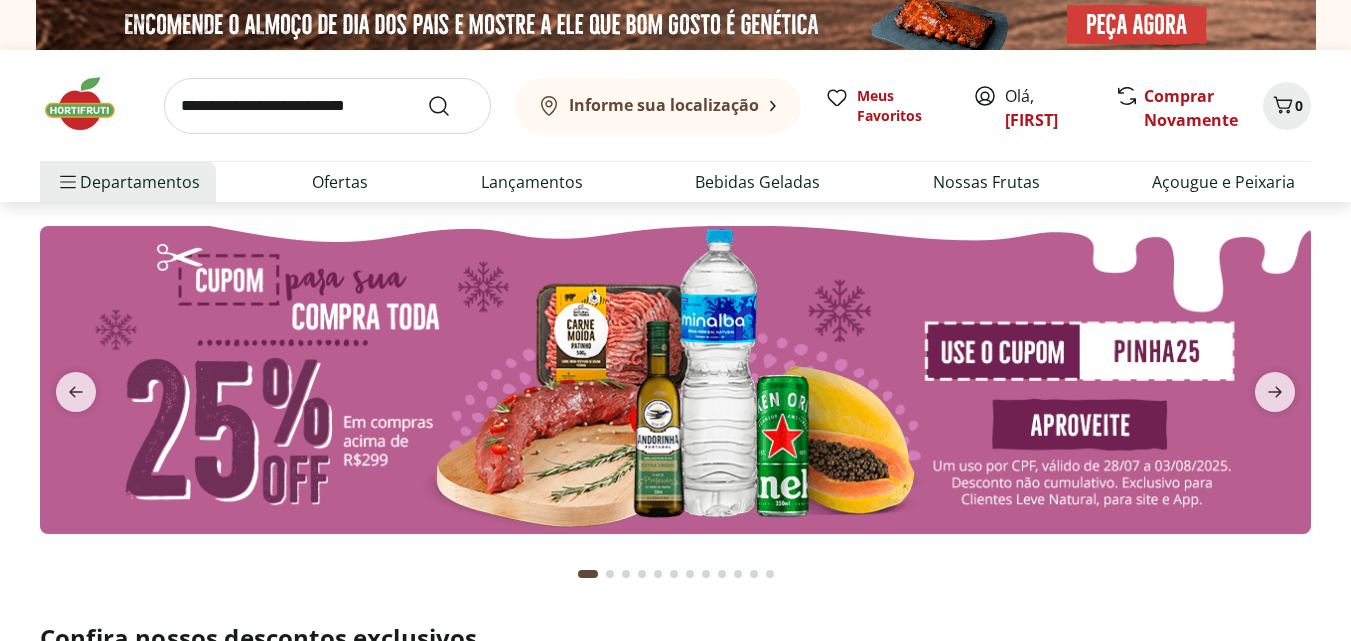 scroll, scrollTop: 0, scrollLeft: 0, axis: both 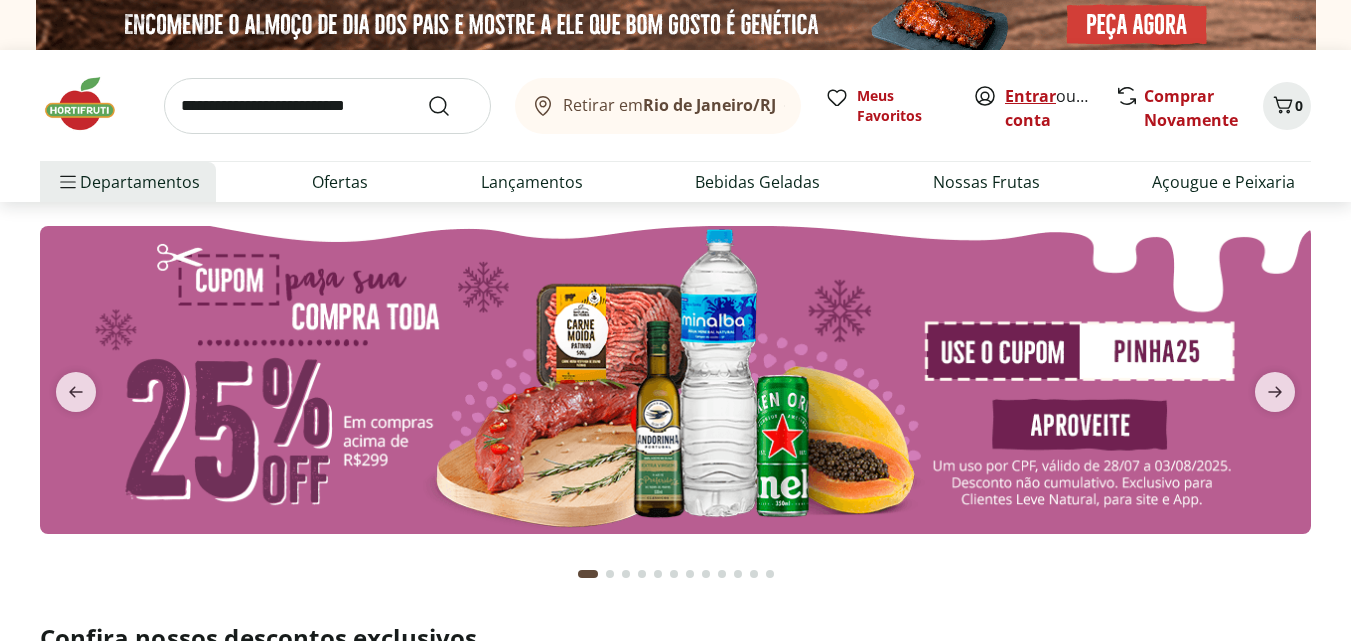 click on "Entrar" at bounding box center (1030, 96) 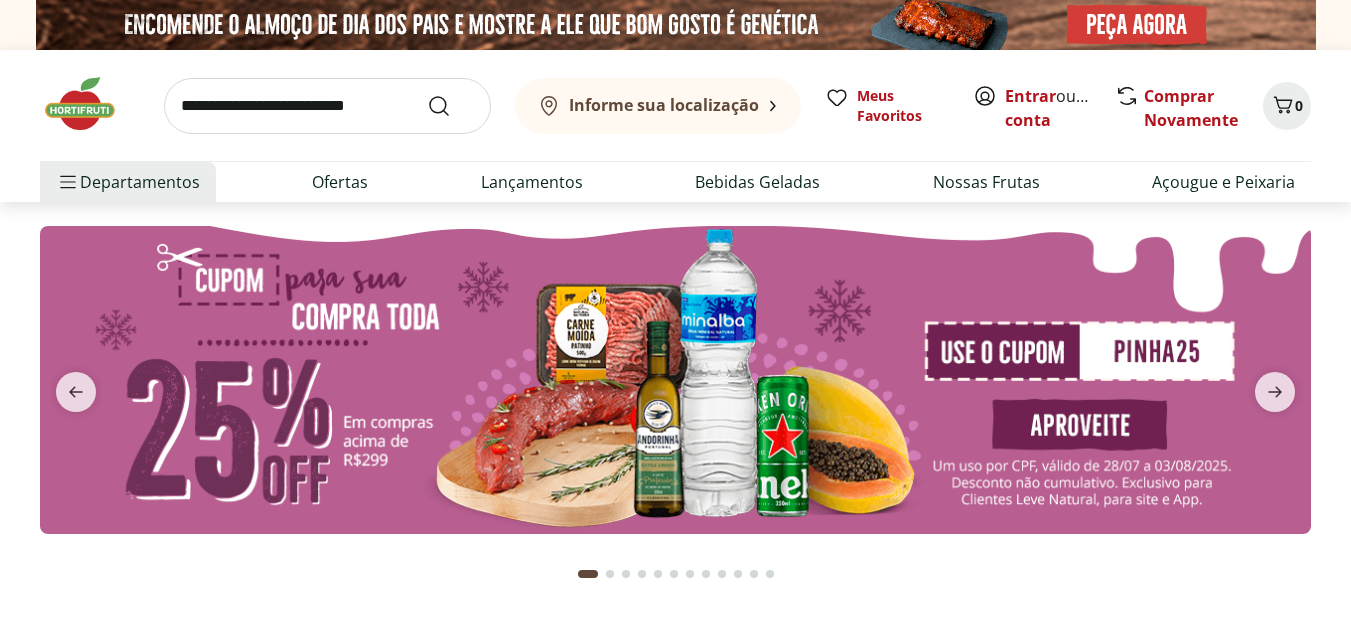 scroll, scrollTop: 0, scrollLeft: 0, axis: both 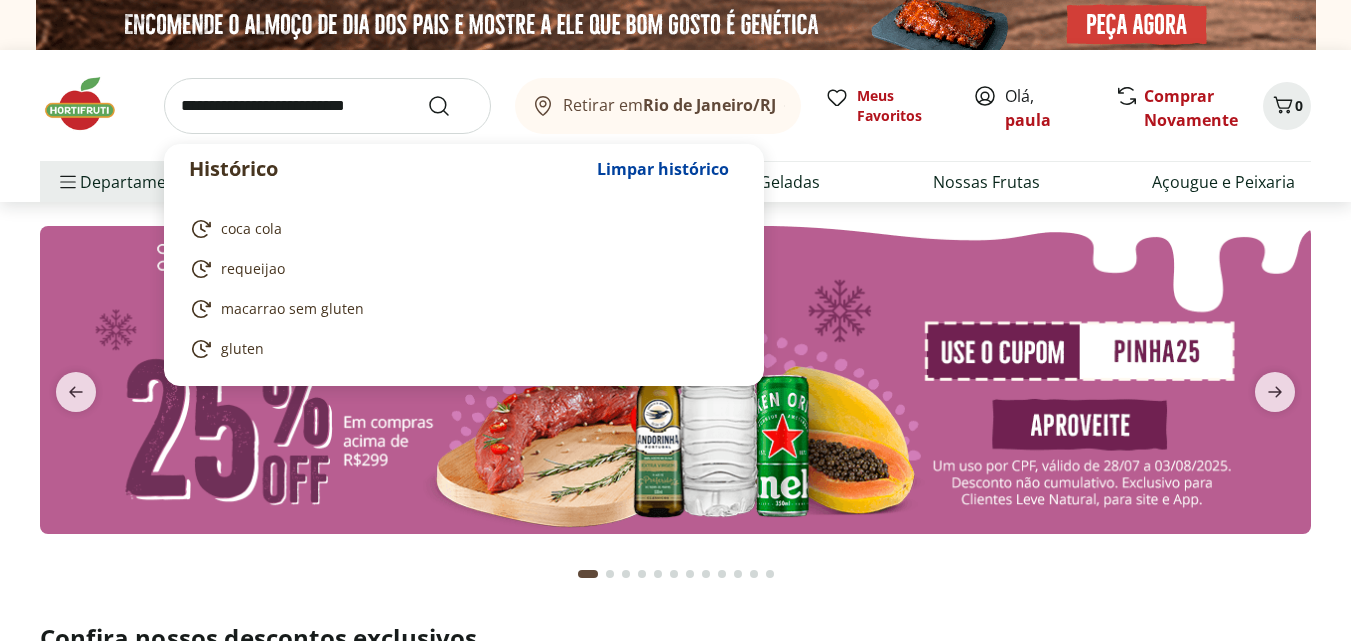 click at bounding box center (327, 106) 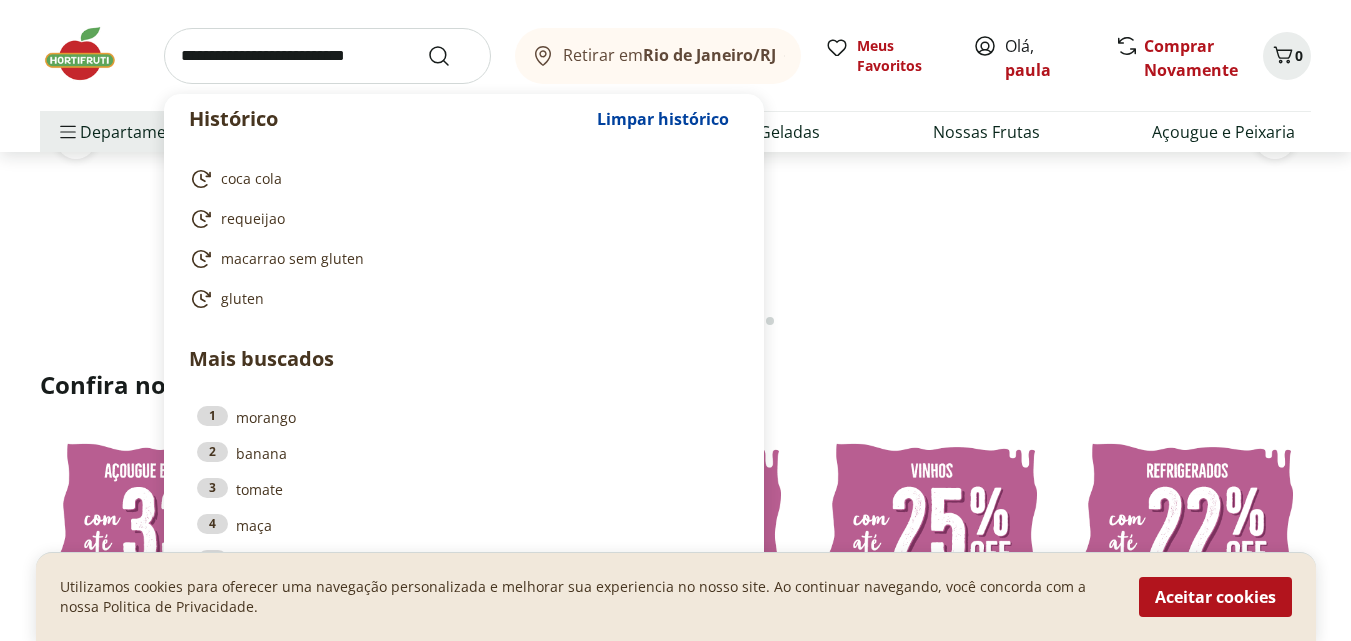 scroll, scrollTop: 300, scrollLeft: 0, axis: vertical 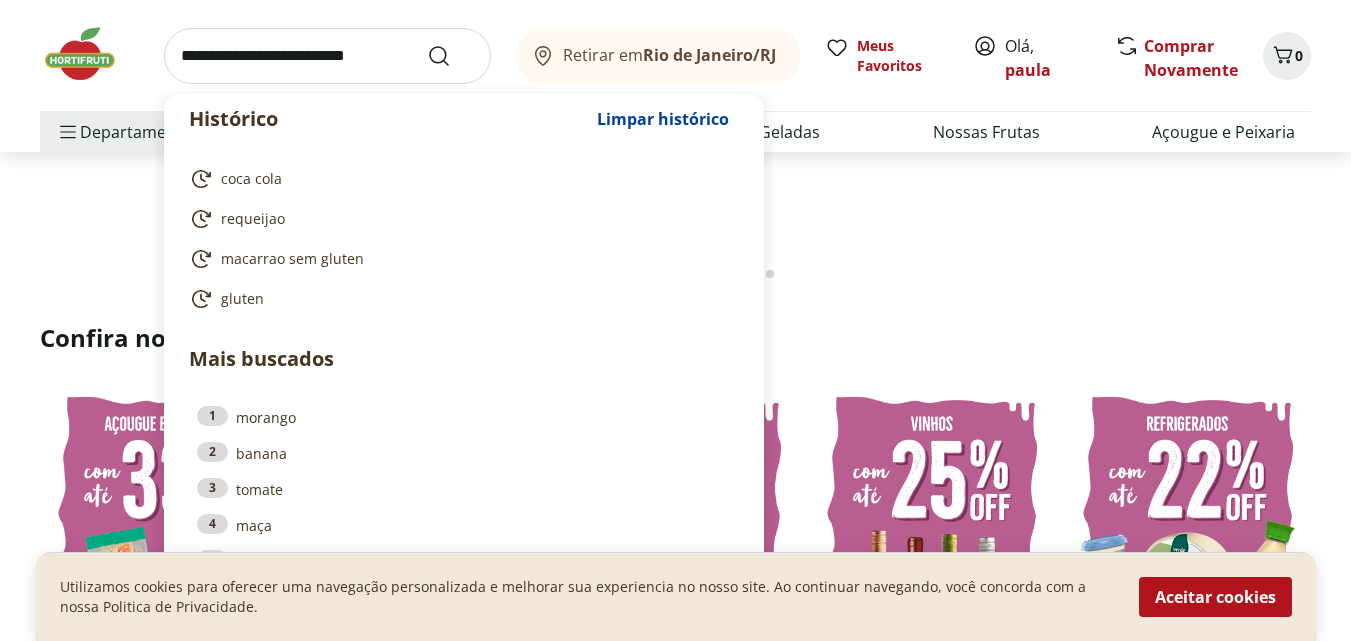 click on "requeijao" at bounding box center [460, 219] 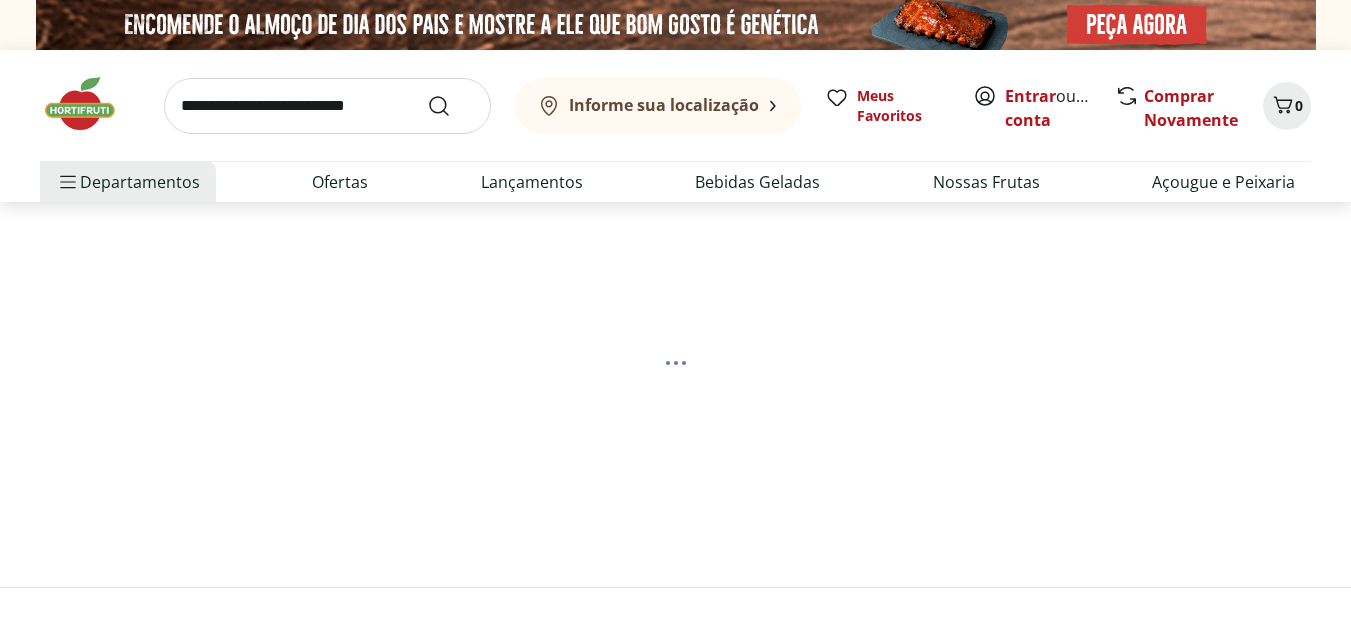 scroll, scrollTop: 0, scrollLeft: 0, axis: both 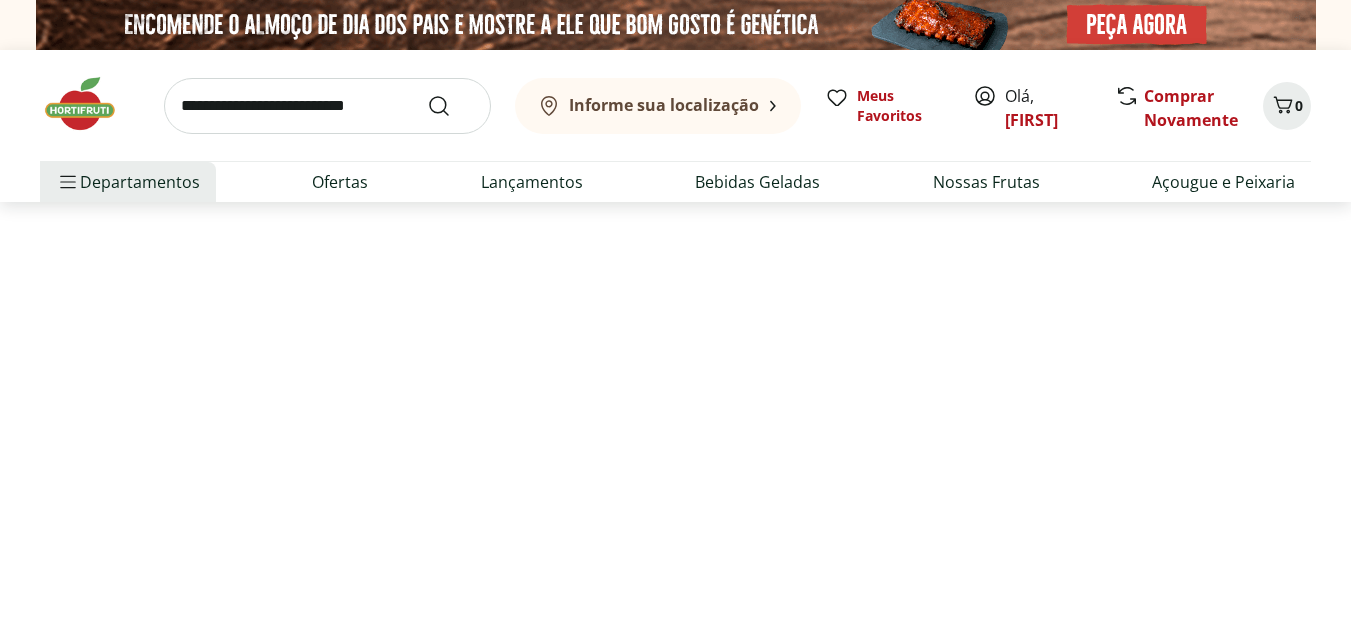select on "**********" 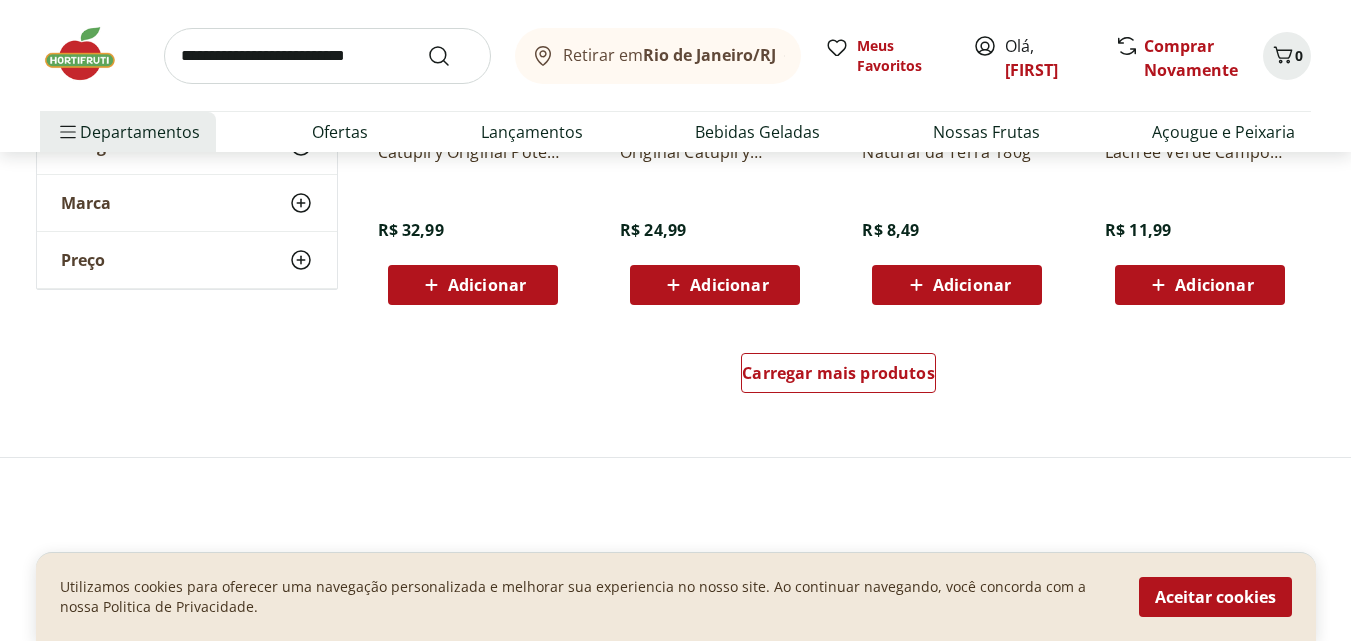 scroll, scrollTop: 1400, scrollLeft: 0, axis: vertical 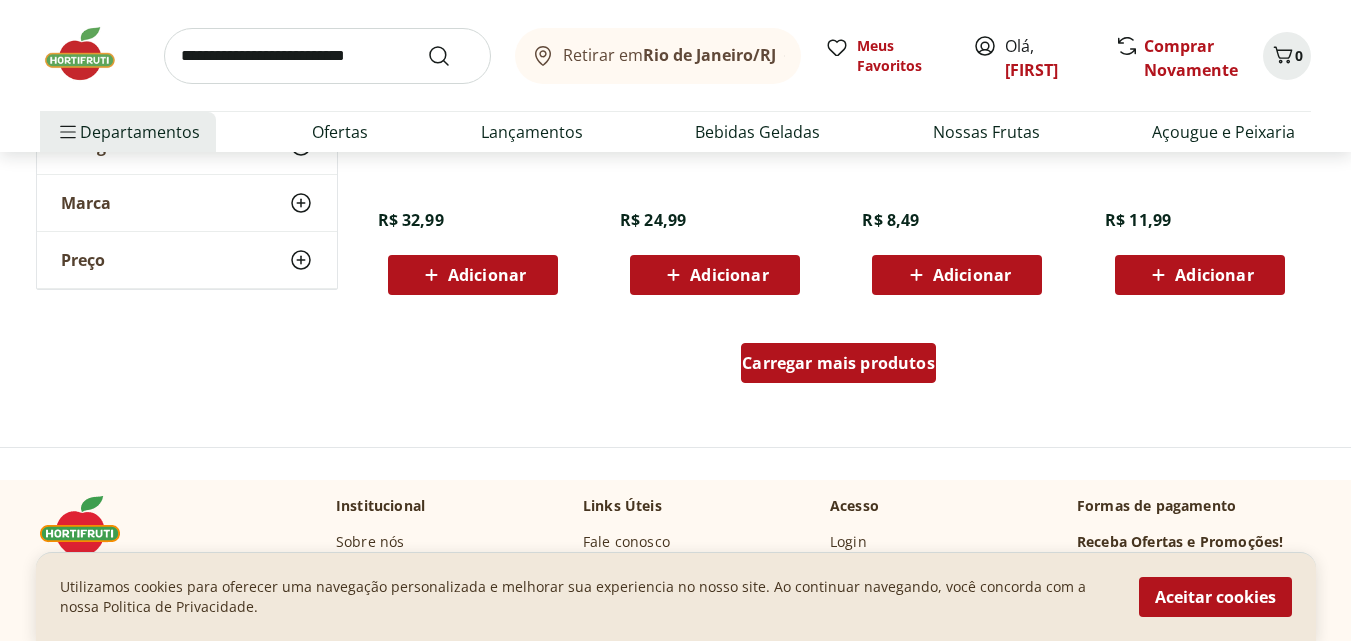click on "Carregar mais produtos" at bounding box center (838, 363) 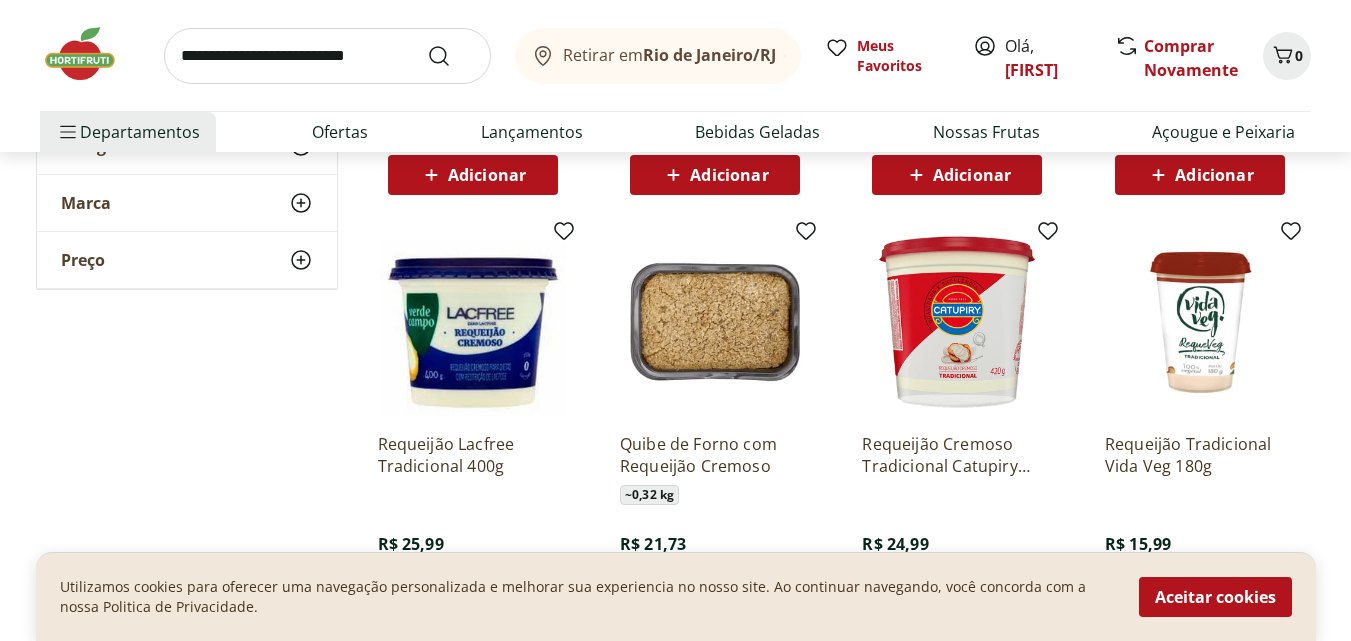 scroll, scrollTop: 1600, scrollLeft: 0, axis: vertical 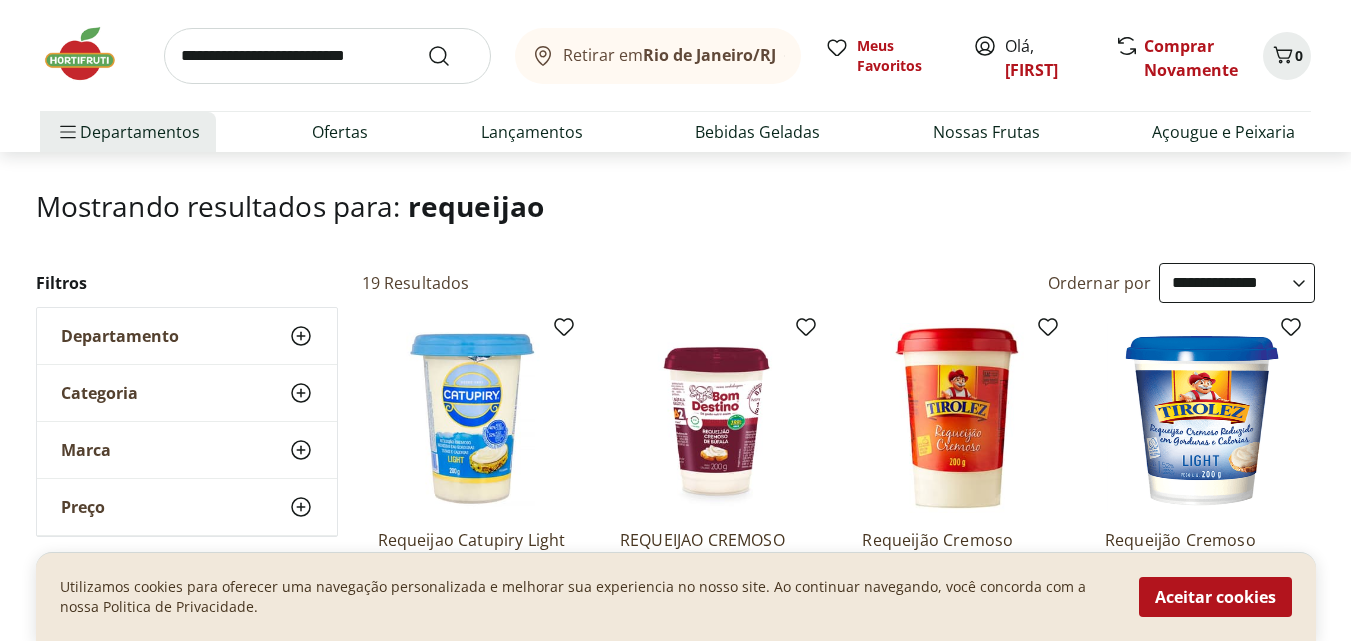 click at bounding box center (327, 56) 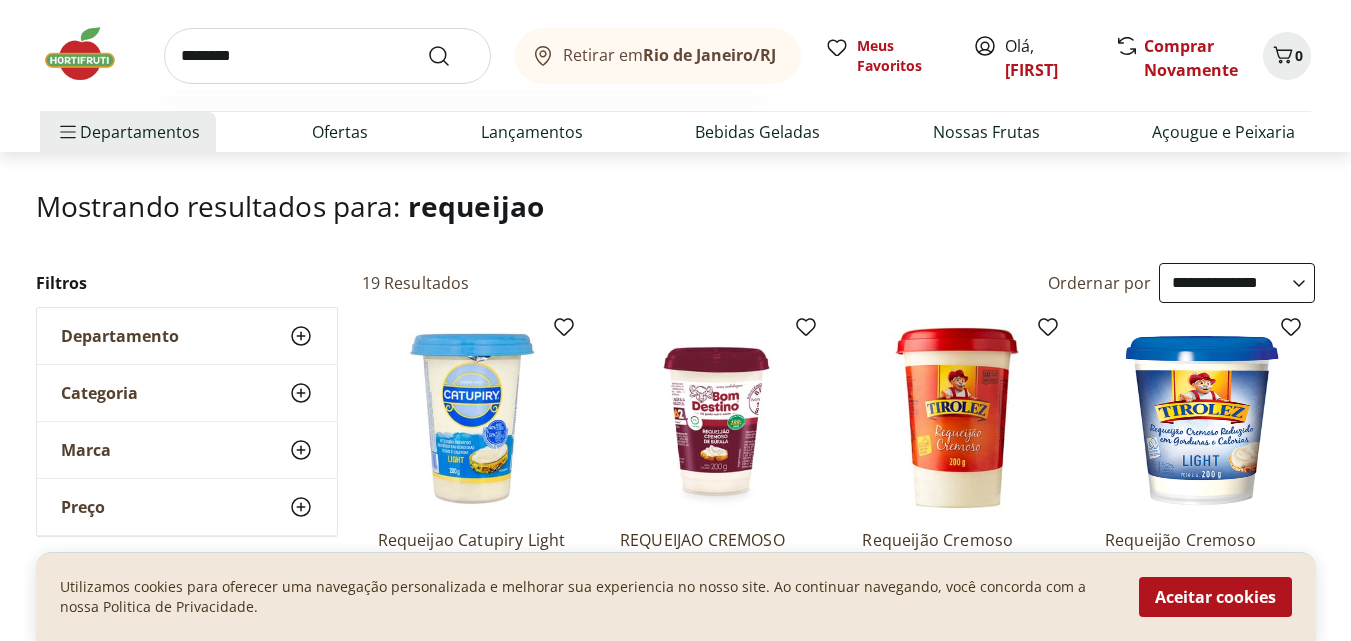 type on "********" 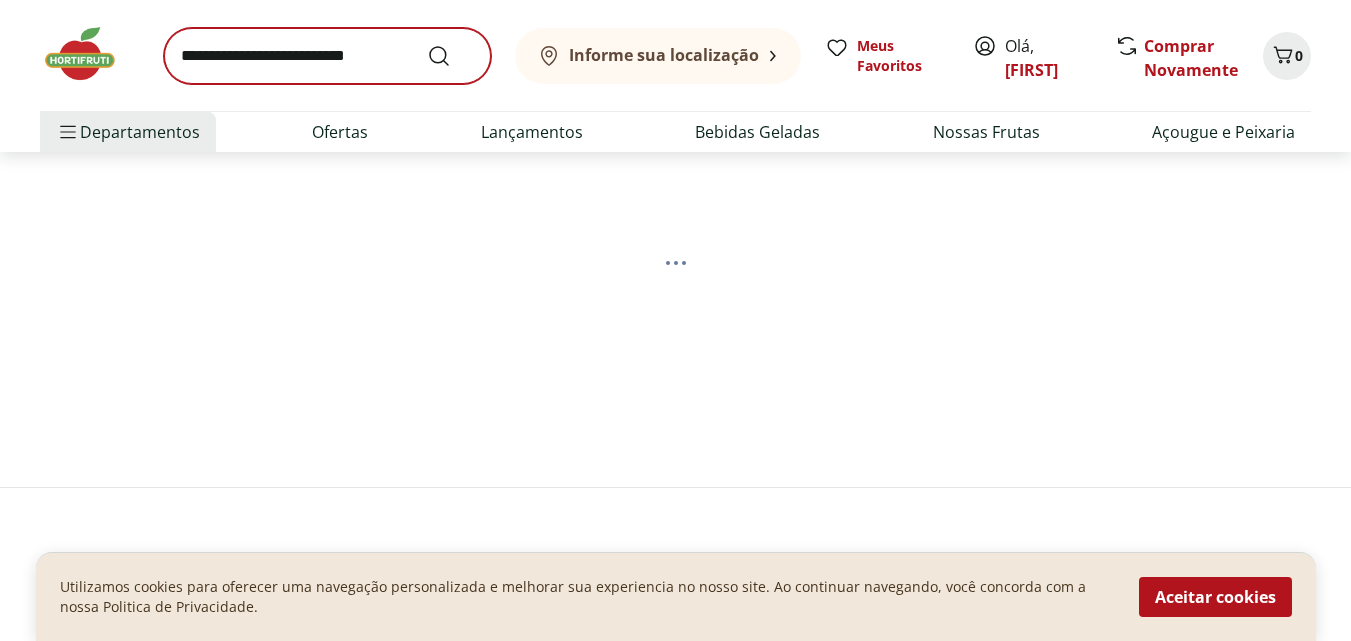 scroll, scrollTop: 0, scrollLeft: 0, axis: both 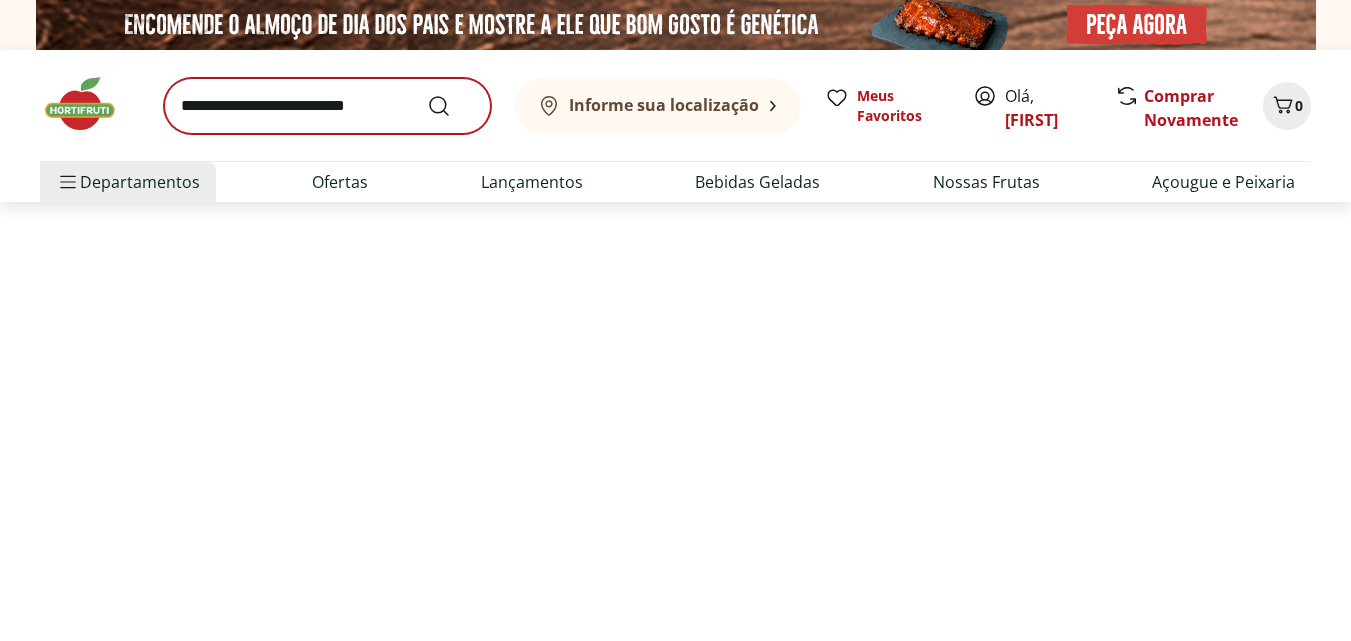 select on "**********" 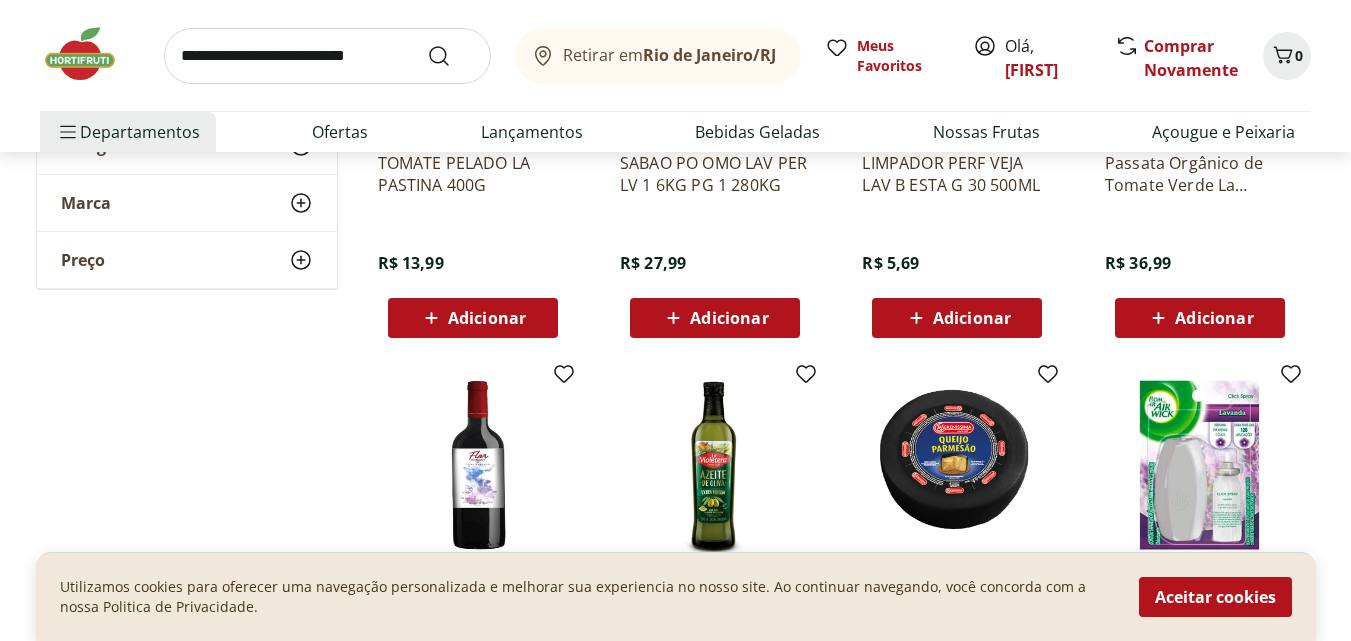 scroll, scrollTop: 1600, scrollLeft: 0, axis: vertical 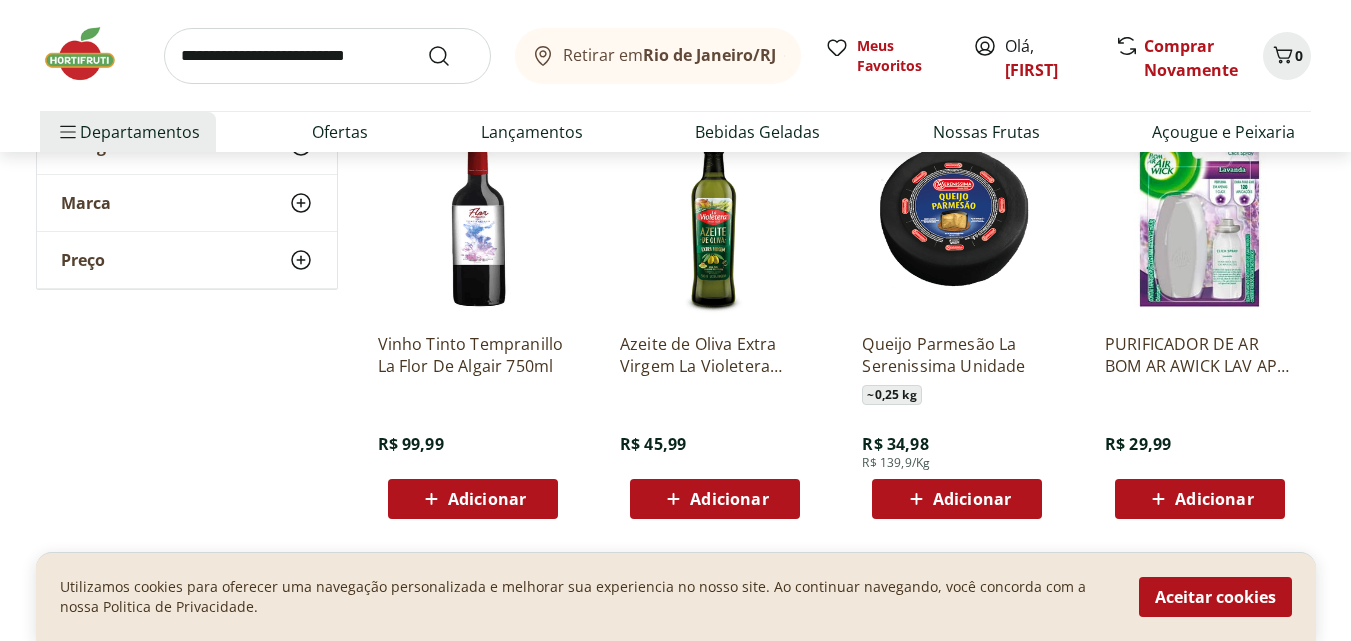 click at bounding box center (327, 56) 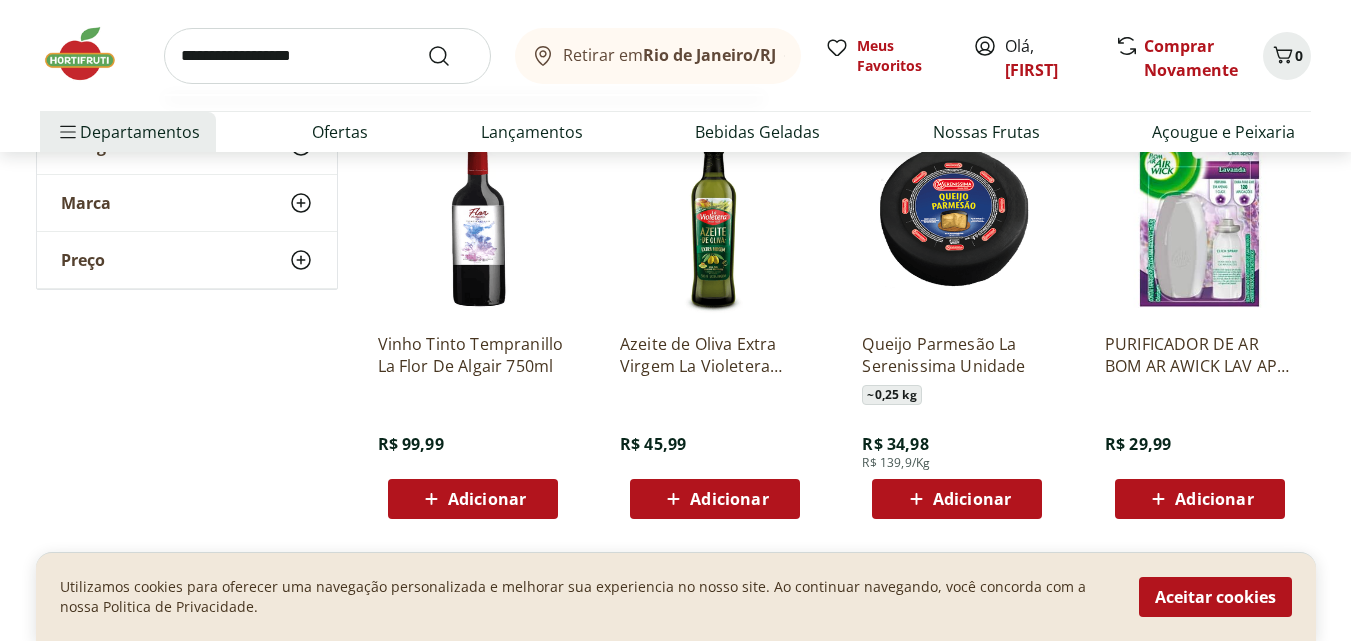 type on "**********" 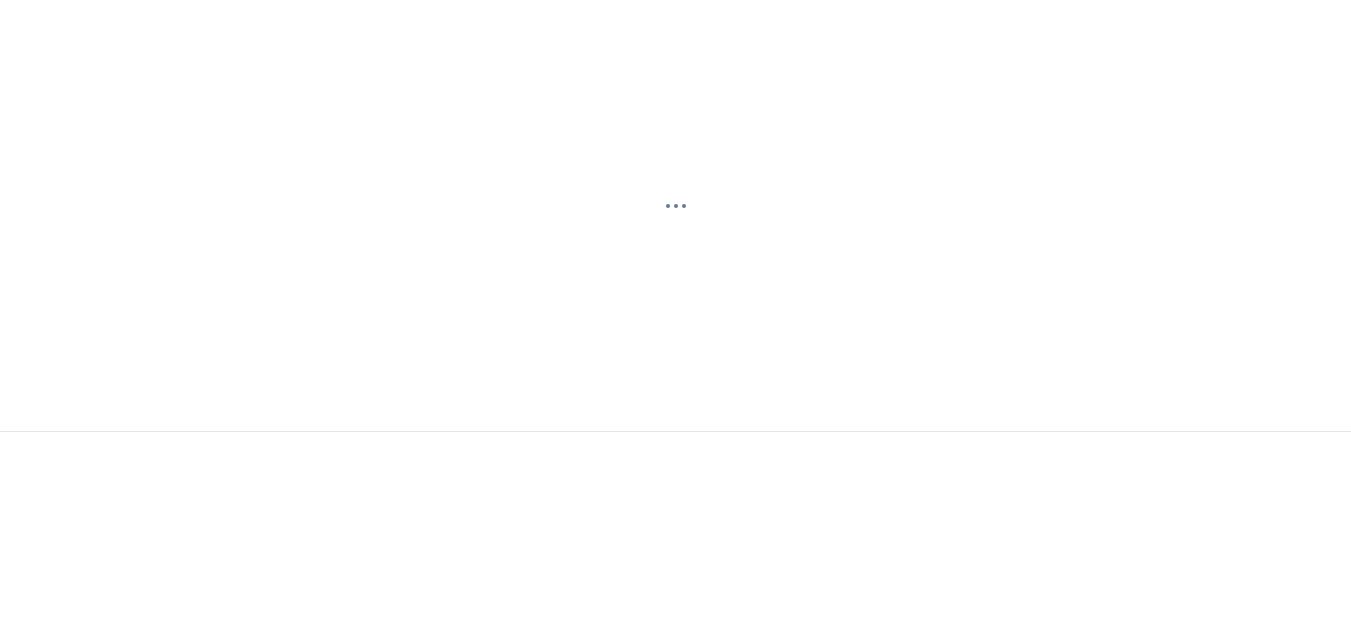 scroll, scrollTop: 0, scrollLeft: 0, axis: both 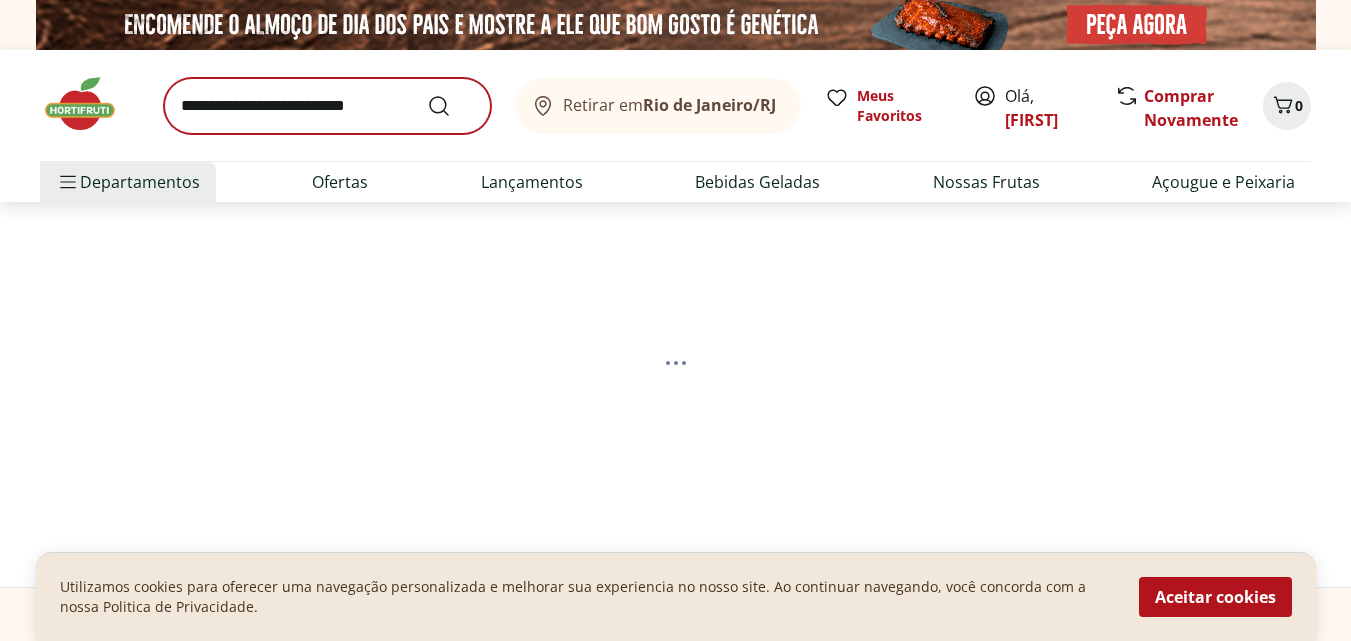 select on "**********" 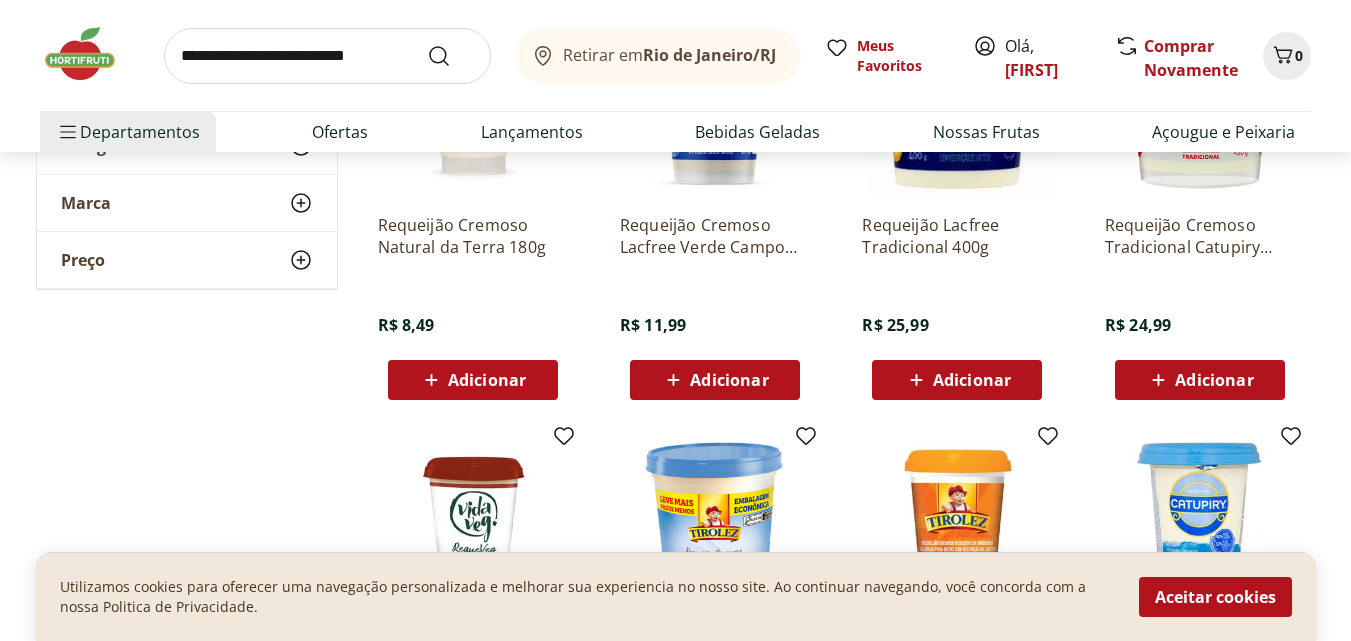 scroll, scrollTop: 1300, scrollLeft: 0, axis: vertical 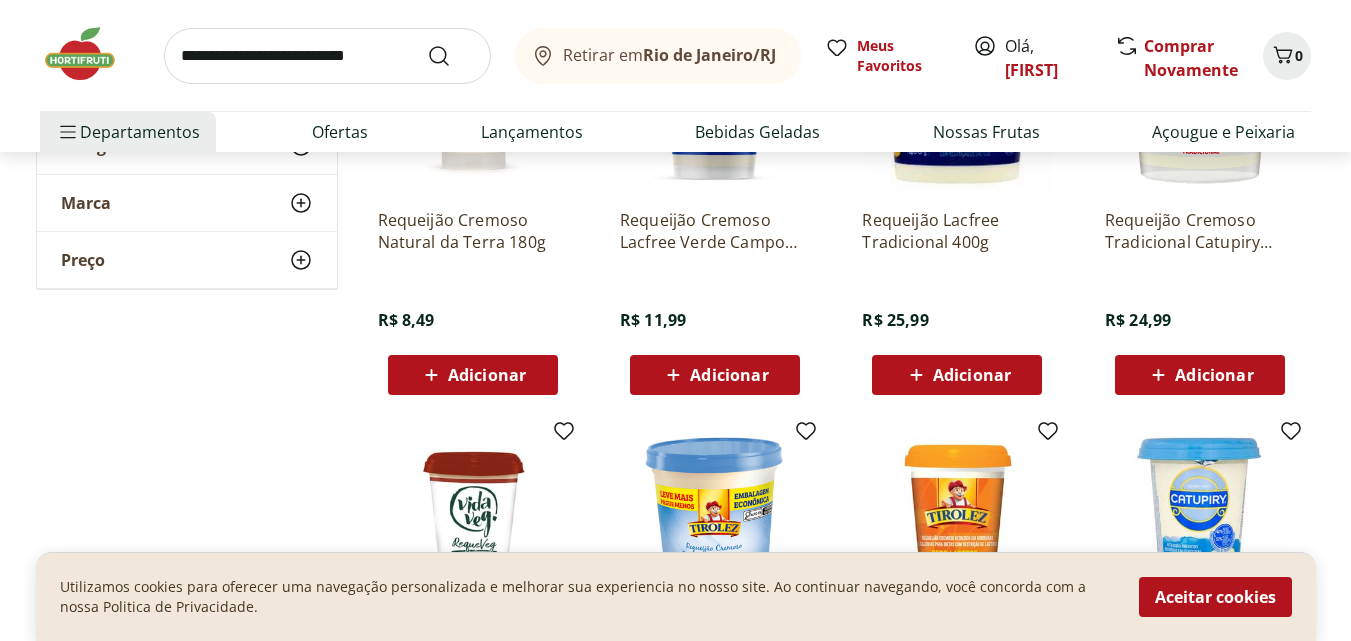 click 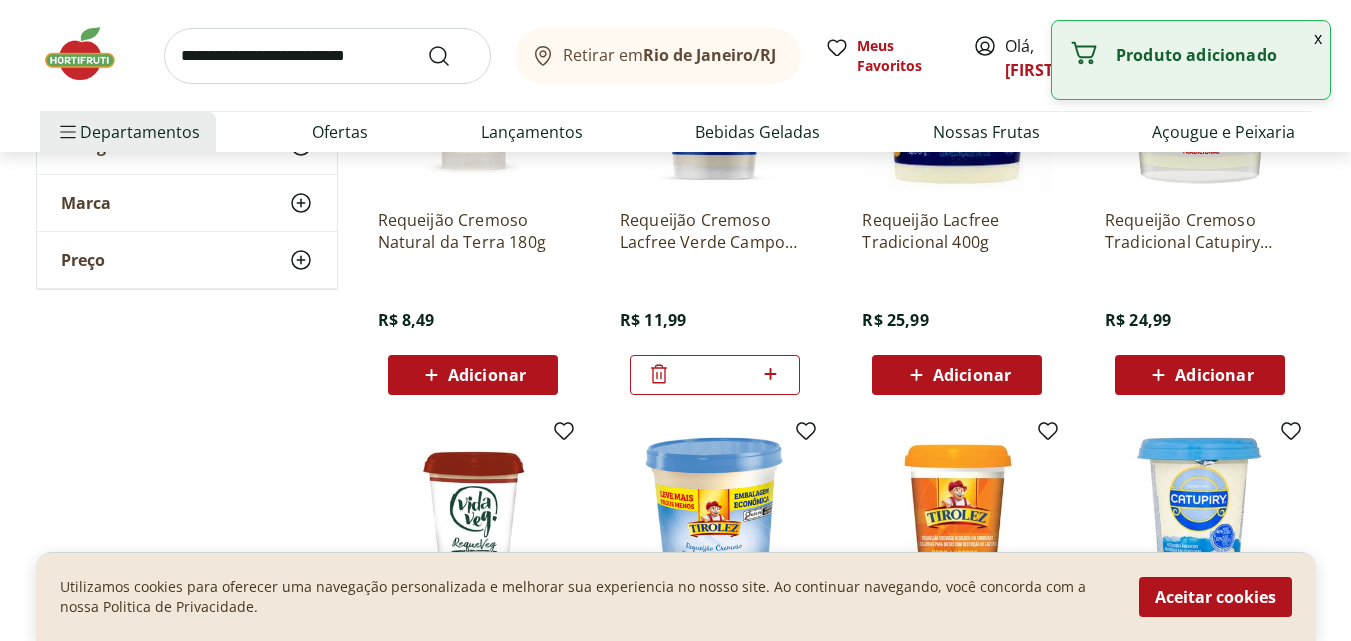 click 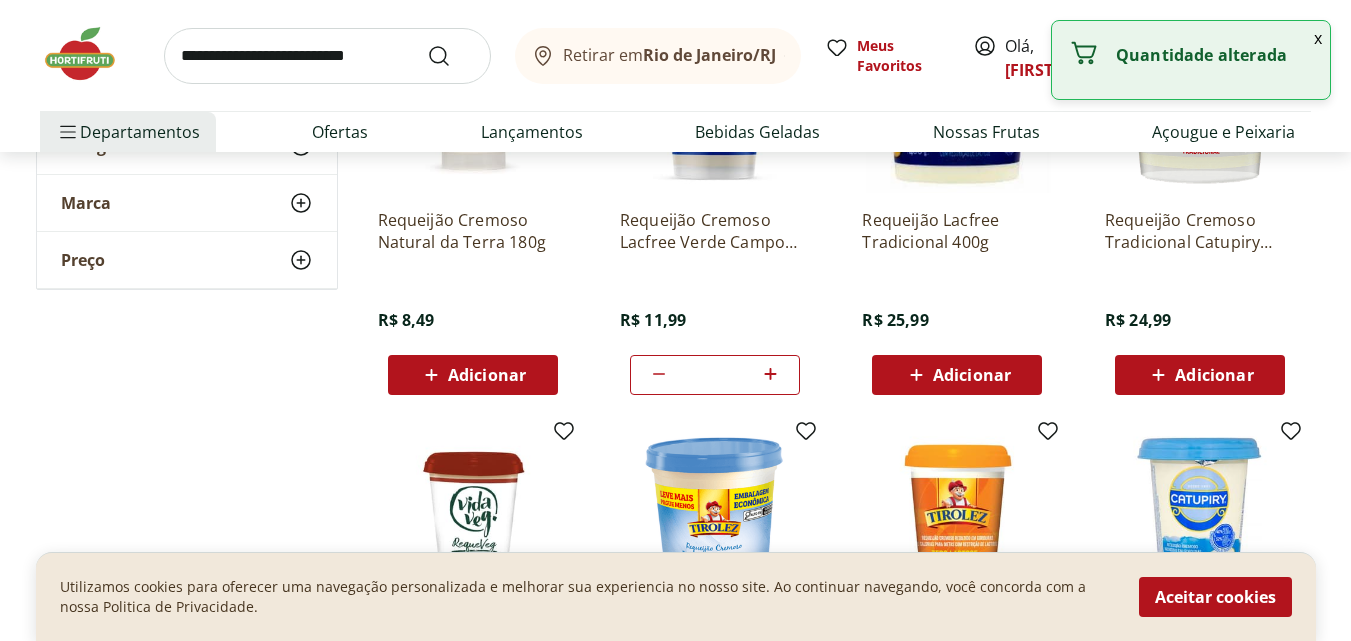 click 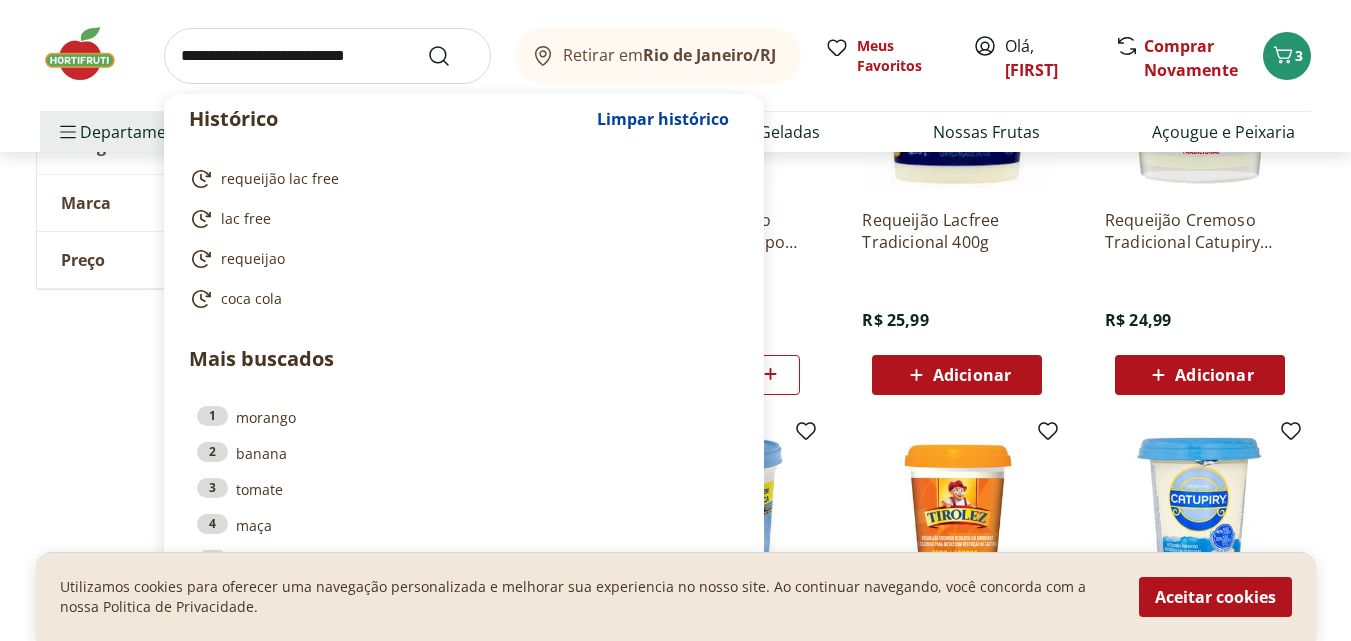 click at bounding box center [327, 56] 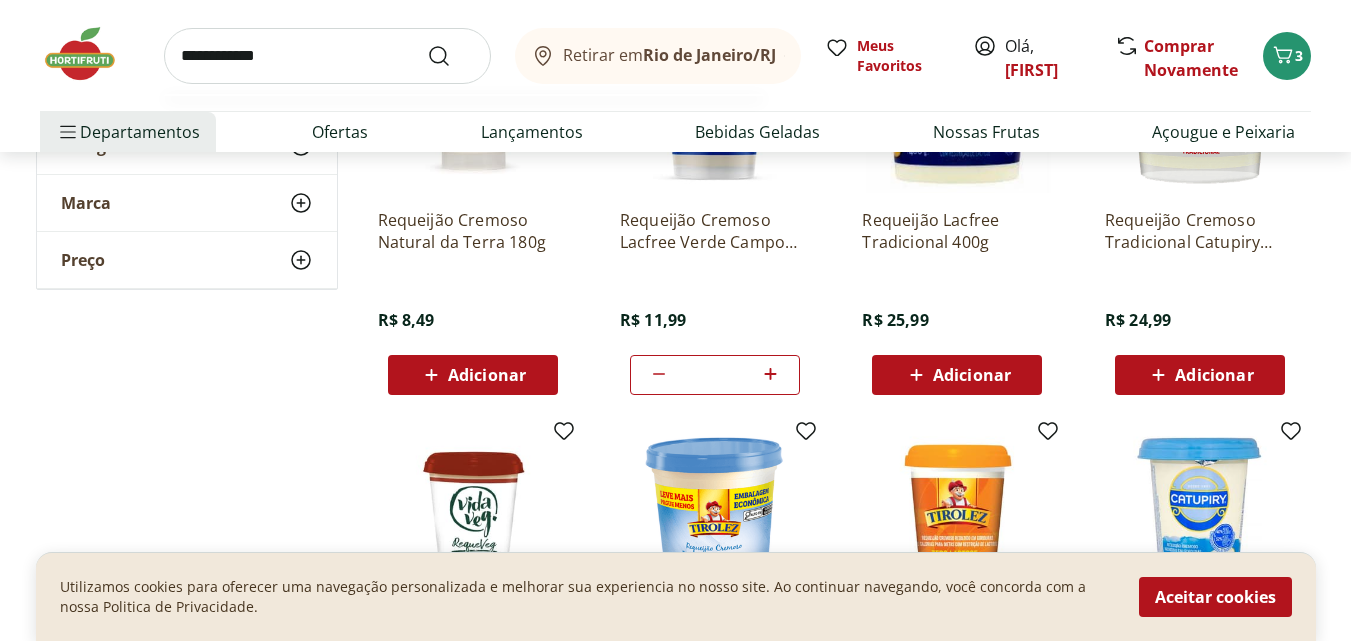 type on "**********" 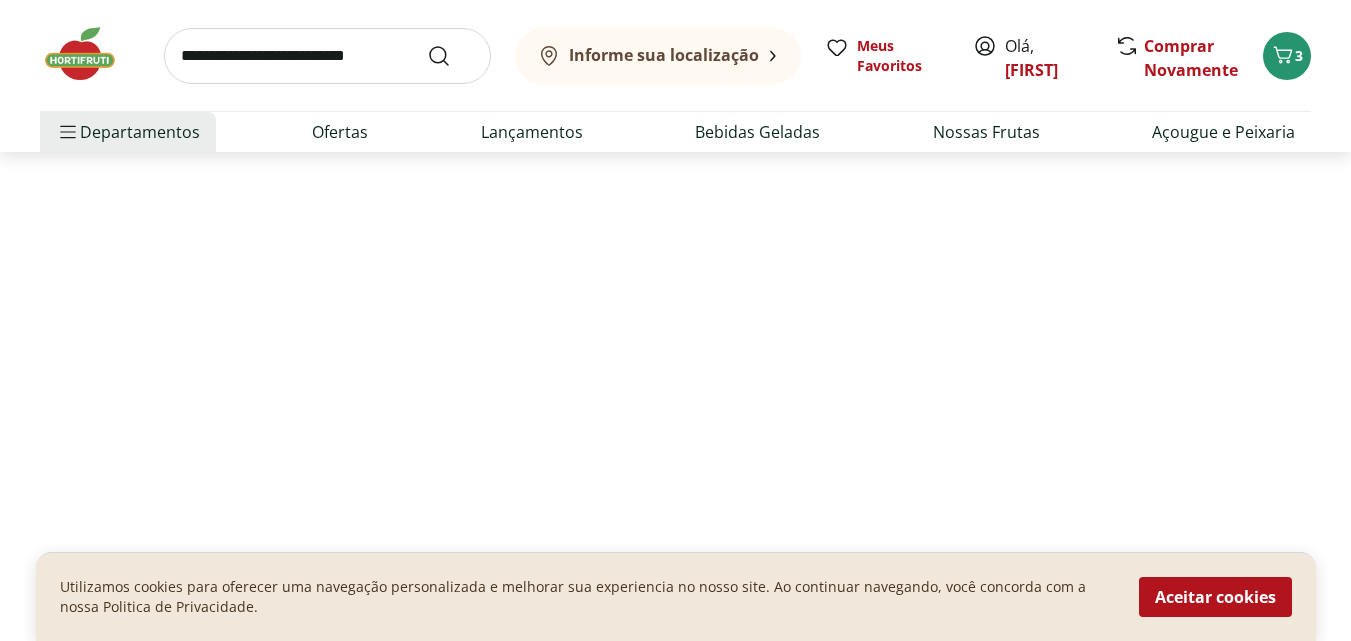 scroll, scrollTop: 0, scrollLeft: 0, axis: both 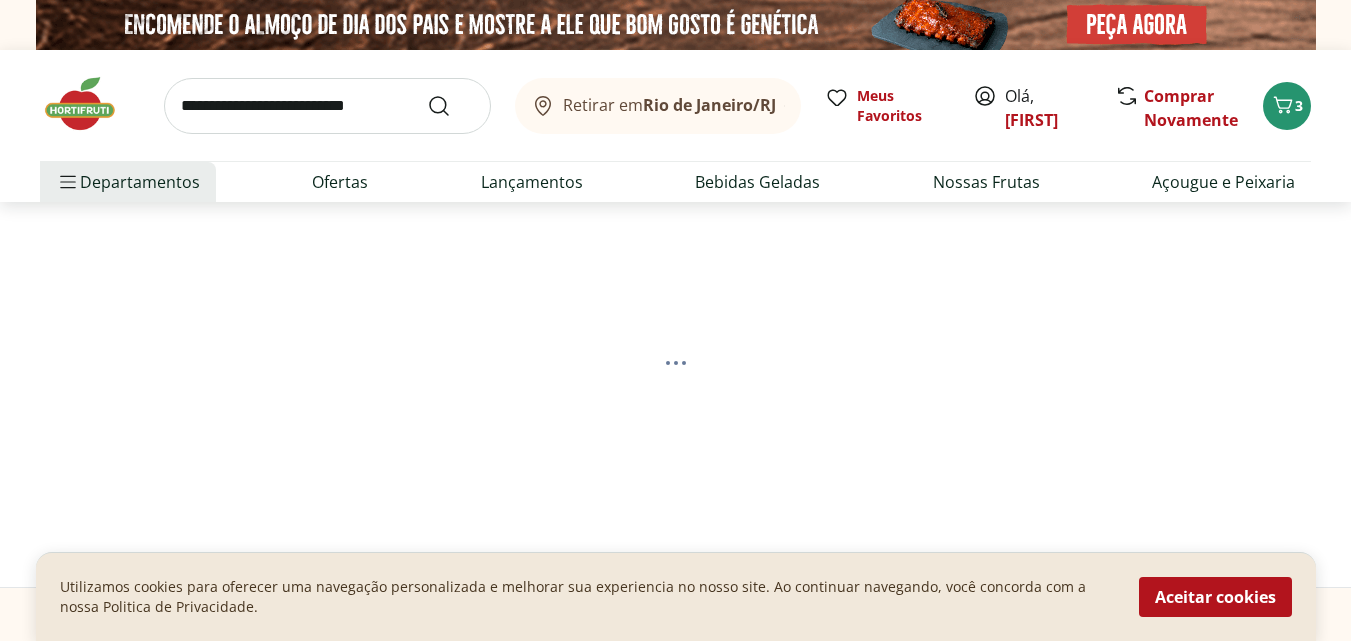 select on "**********" 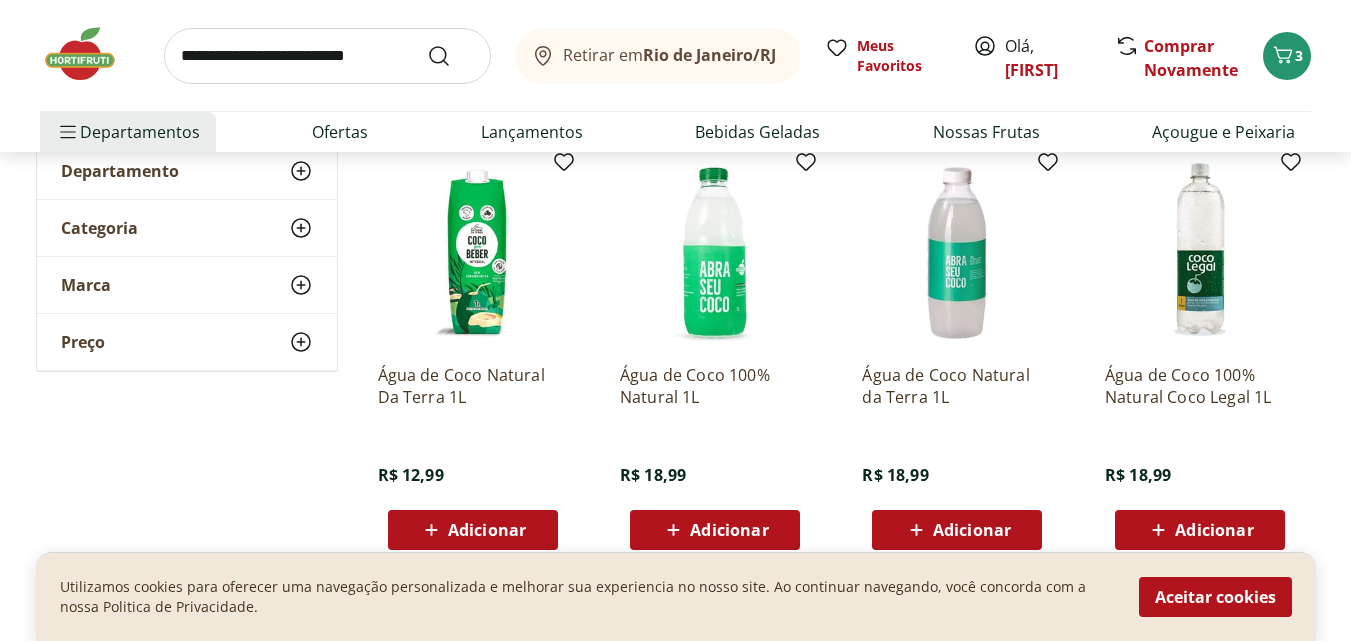 scroll, scrollTop: 300, scrollLeft: 0, axis: vertical 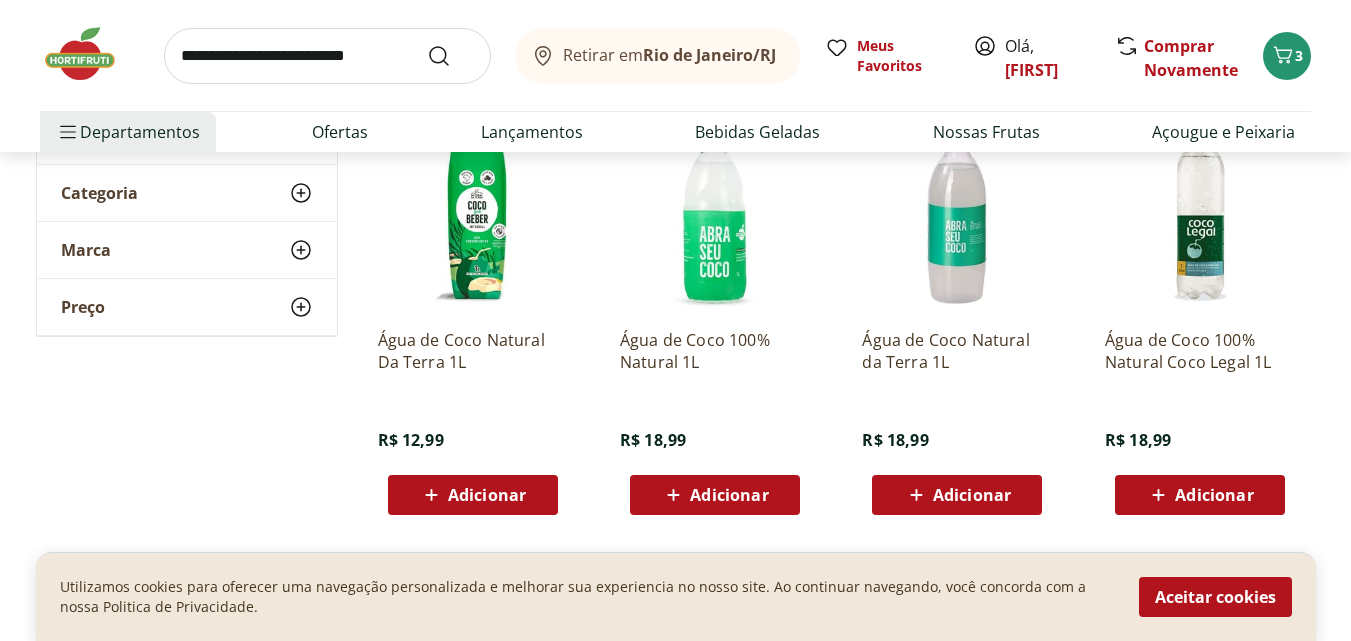click on "Adicionar" at bounding box center (729, 495) 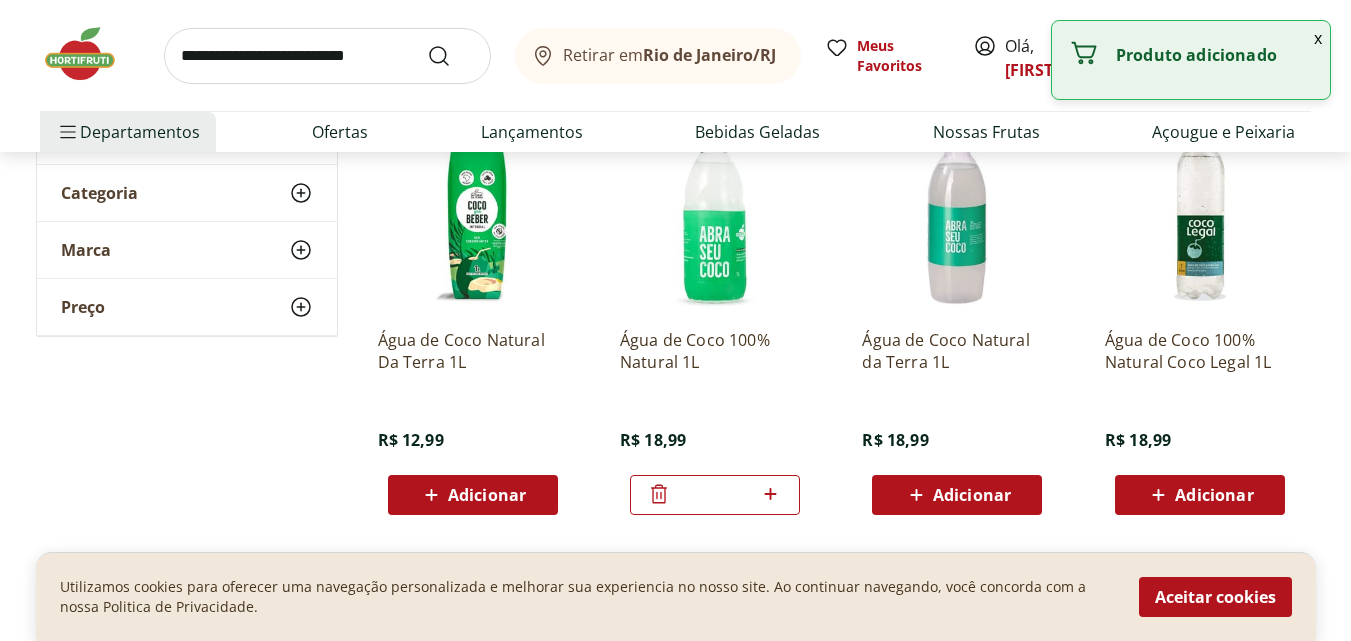 click 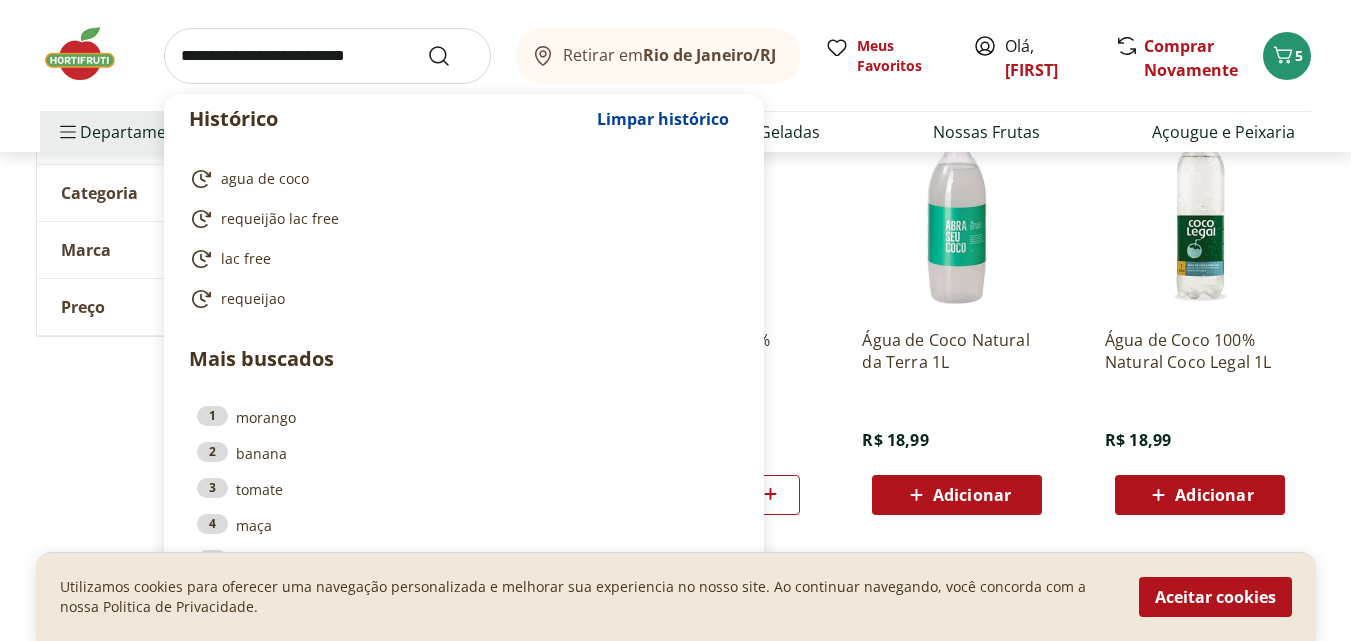 click at bounding box center [327, 56] 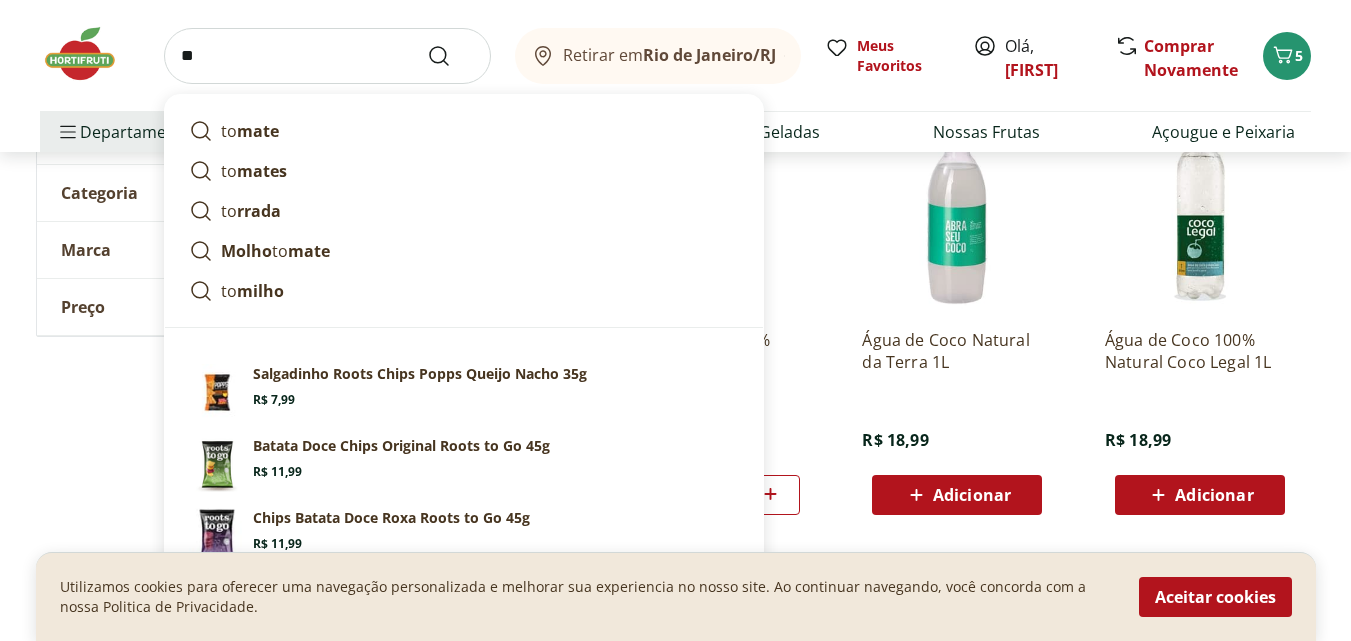 type on "**" 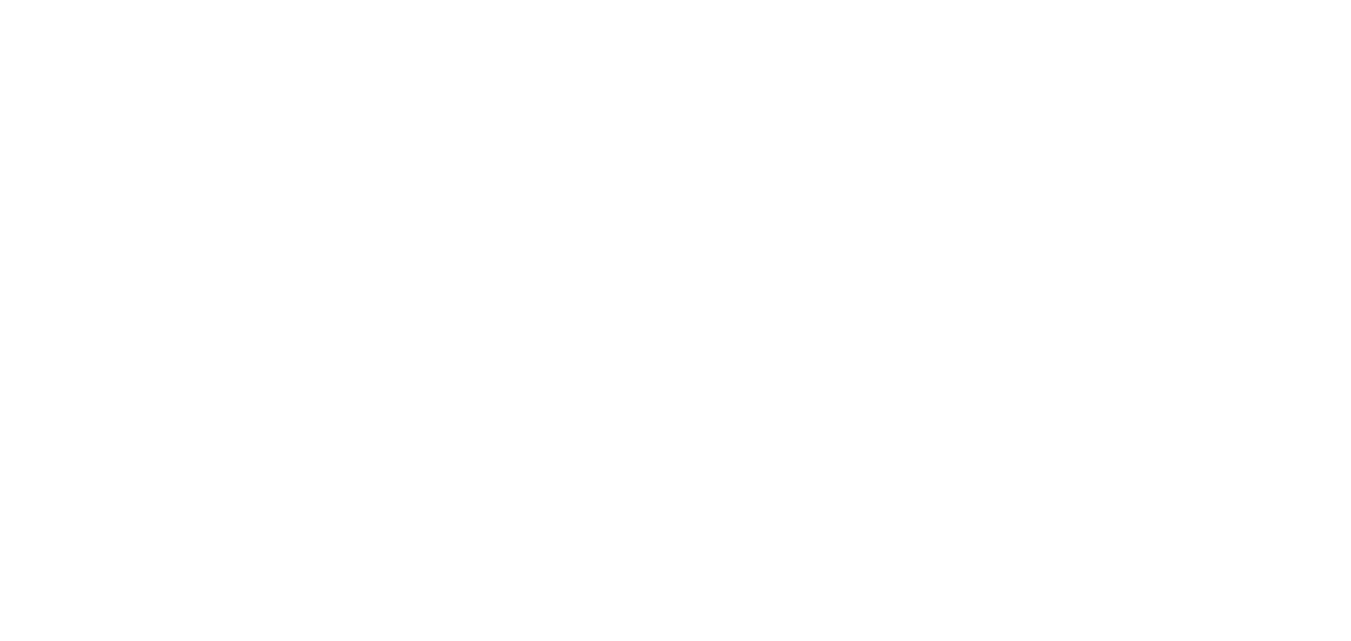 scroll, scrollTop: 0, scrollLeft: 0, axis: both 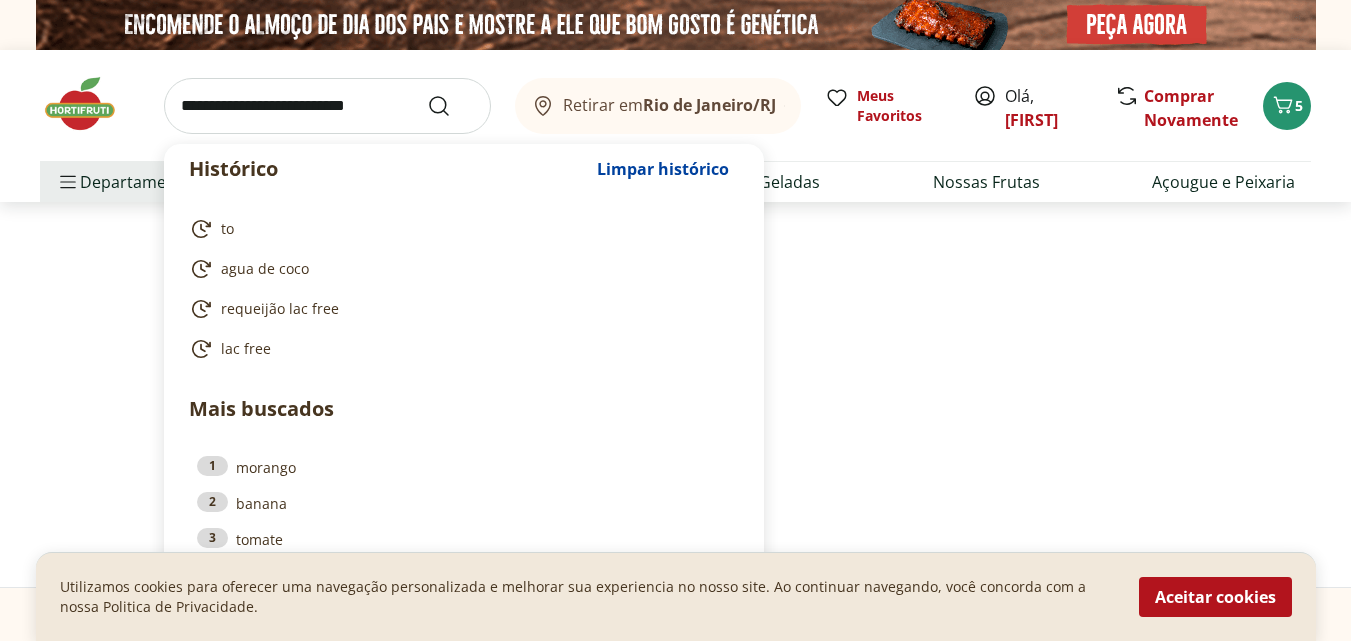 click at bounding box center (327, 106) 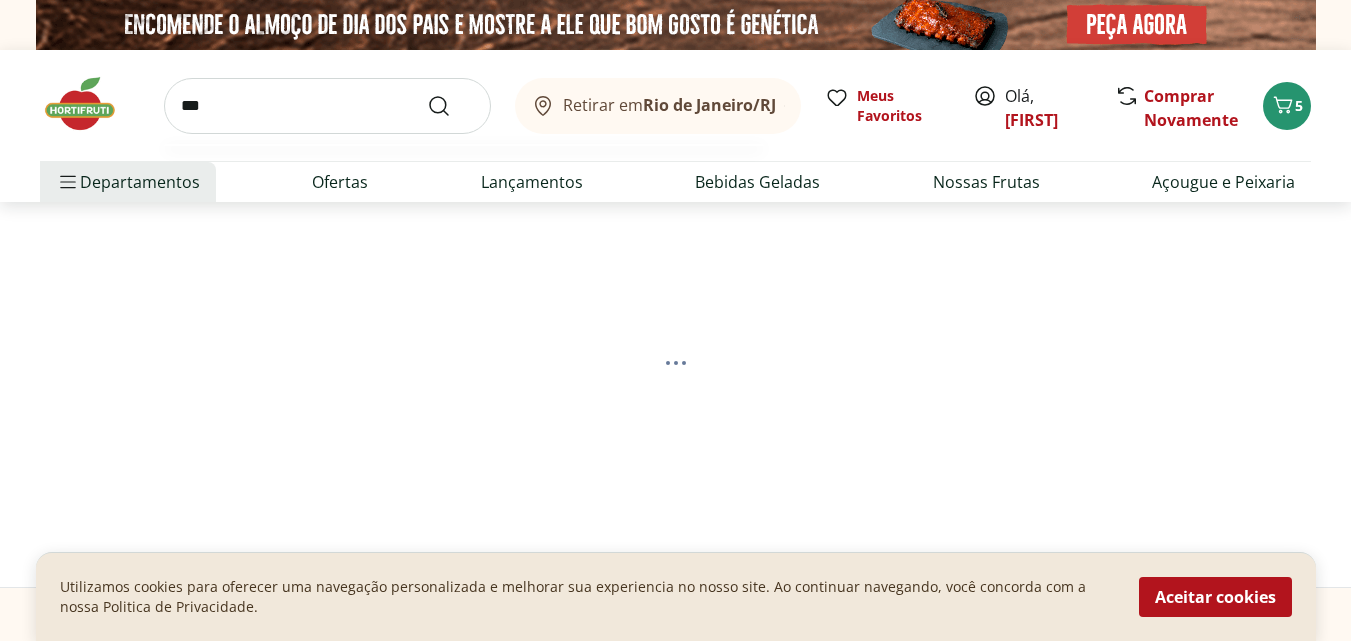 type on "****" 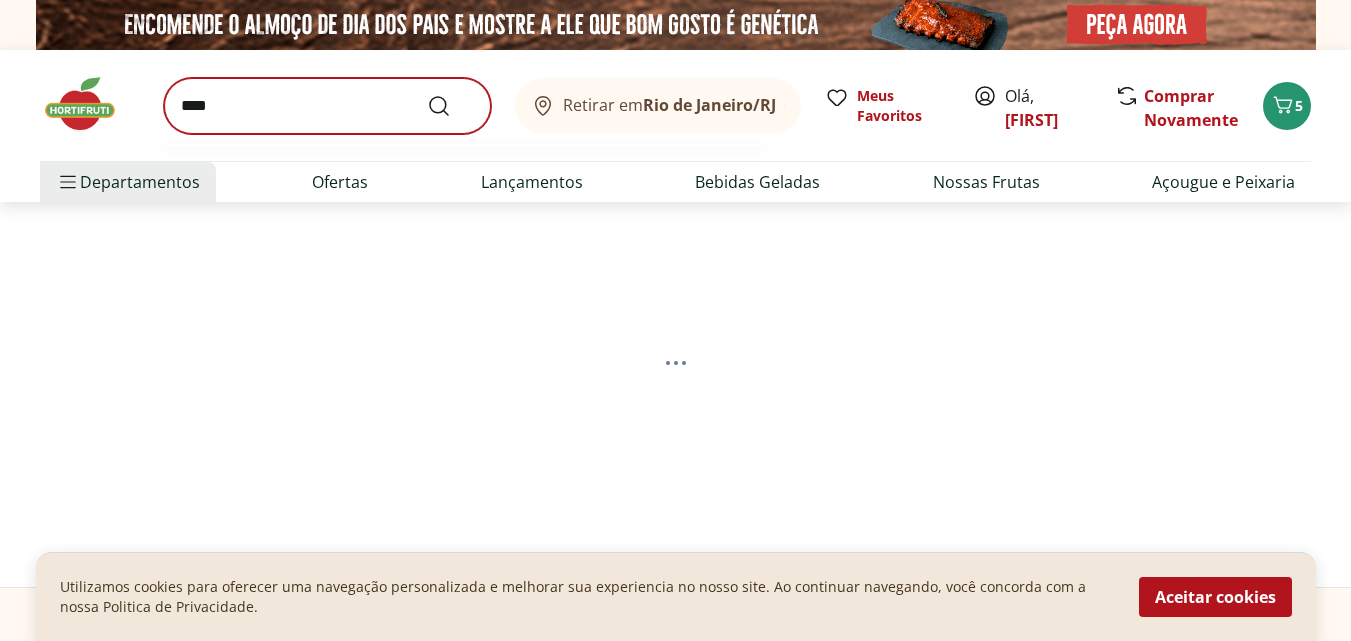 select on "**********" 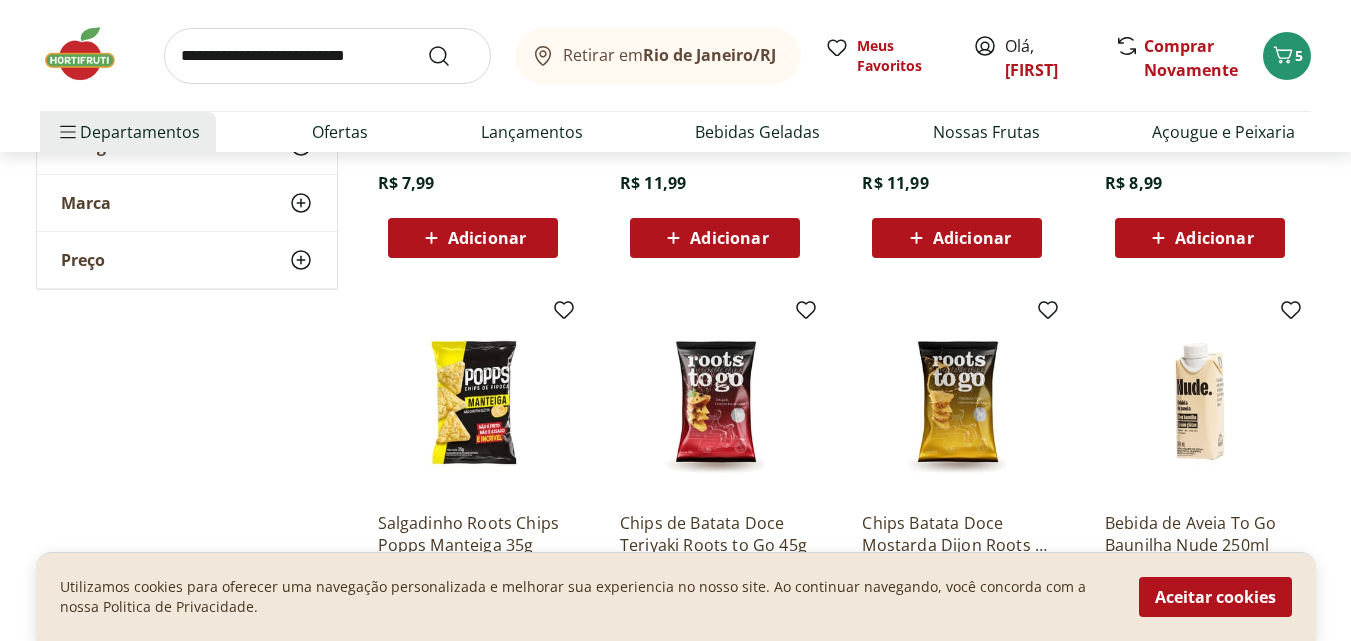 scroll, scrollTop: 600, scrollLeft: 0, axis: vertical 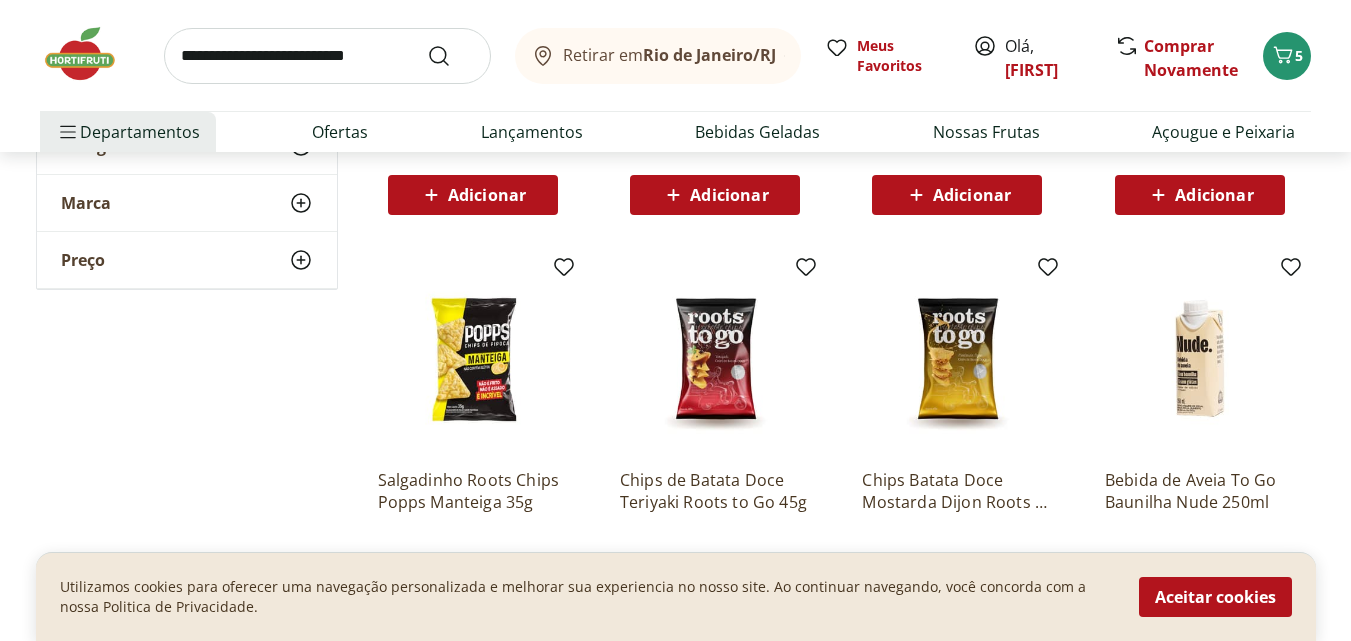 click 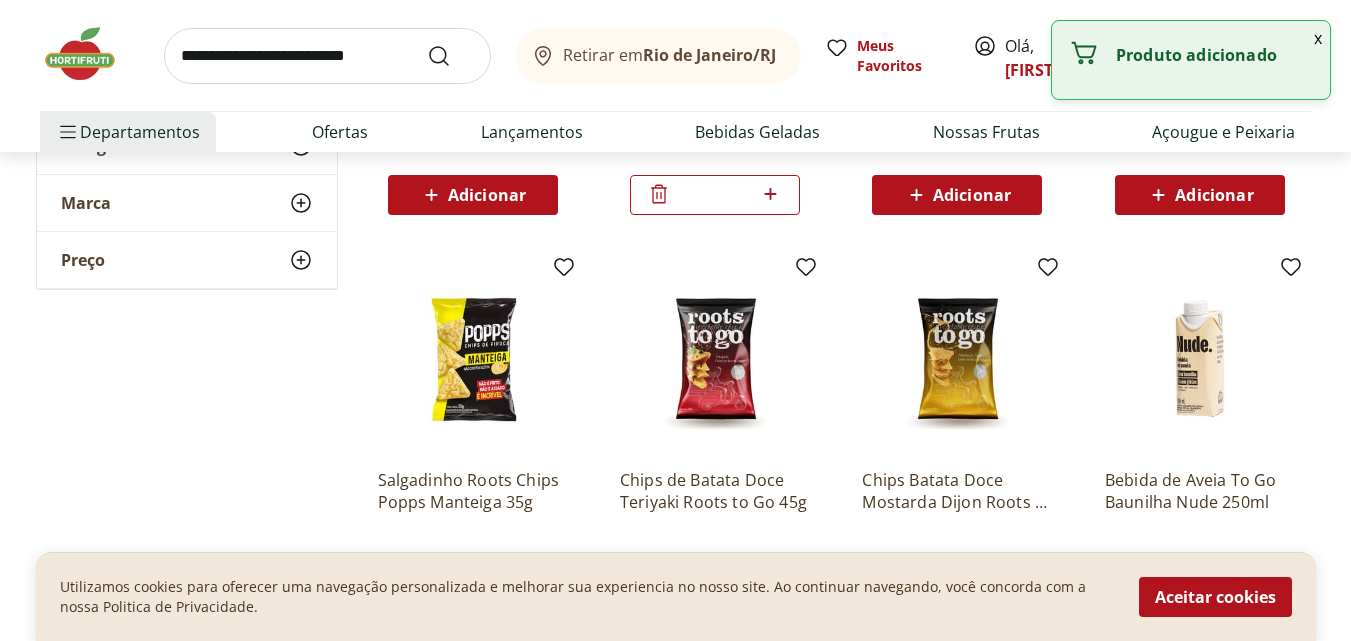 click at bounding box center [327, 56] 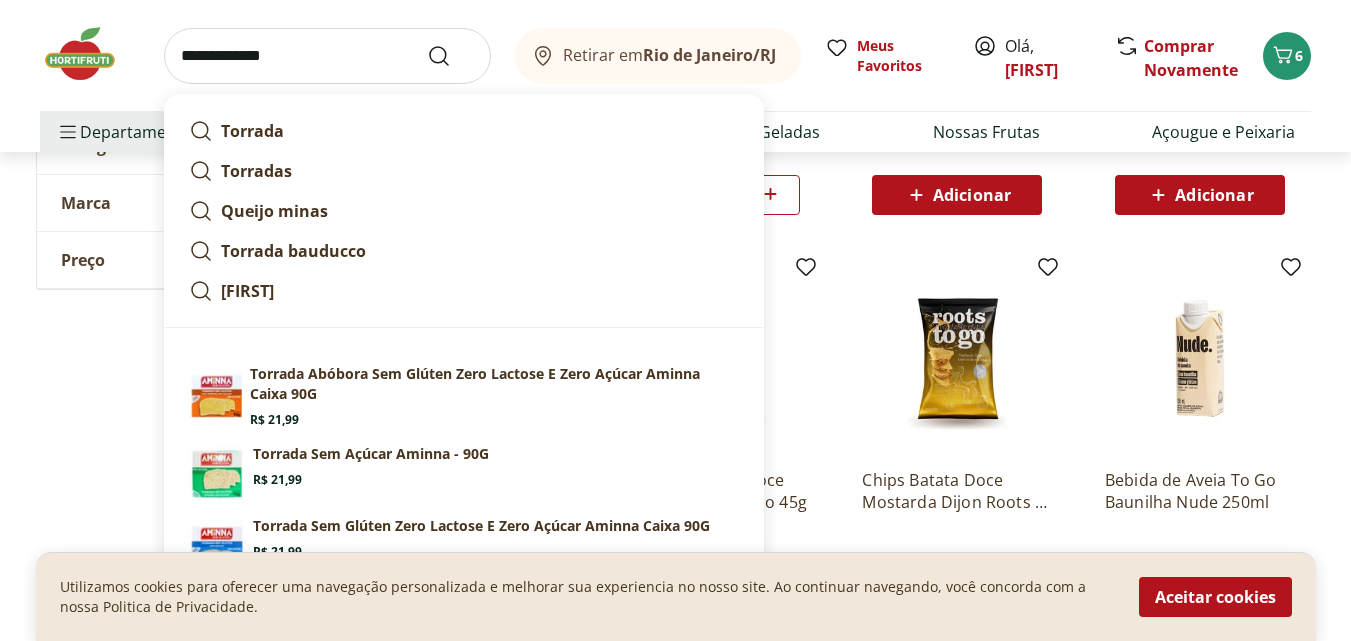 type on "**********" 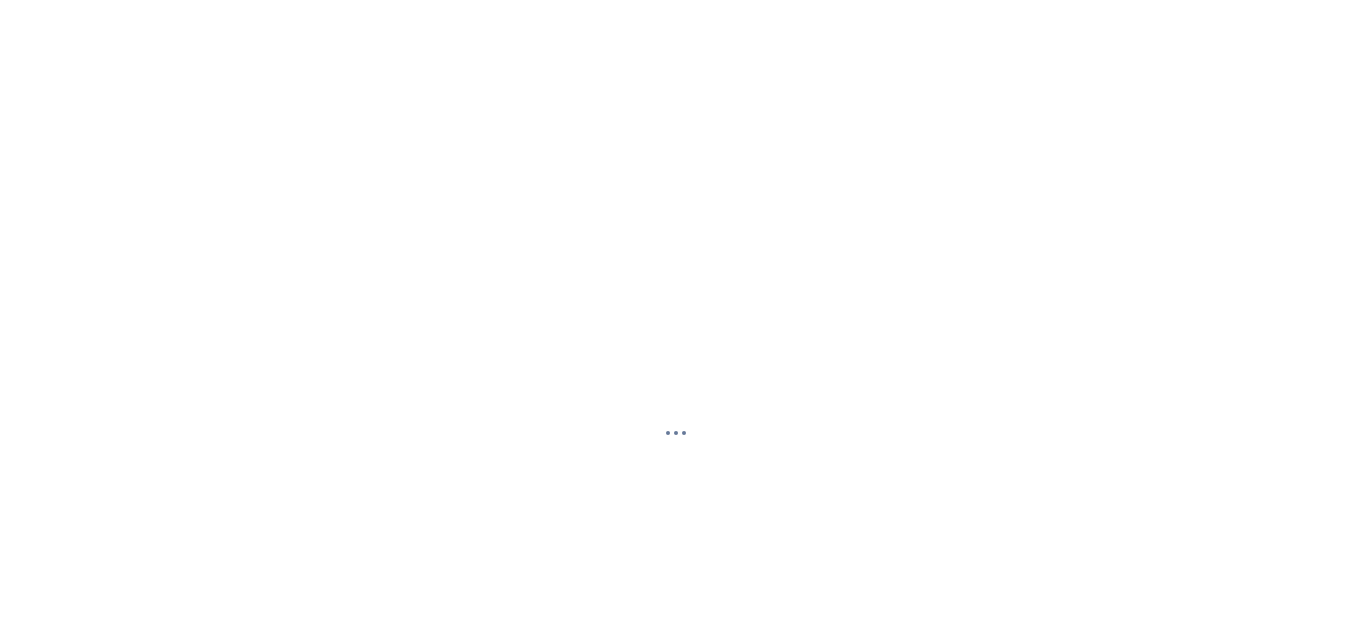 scroll, scrollTop: 0, scrollLeft: 0, axis: both 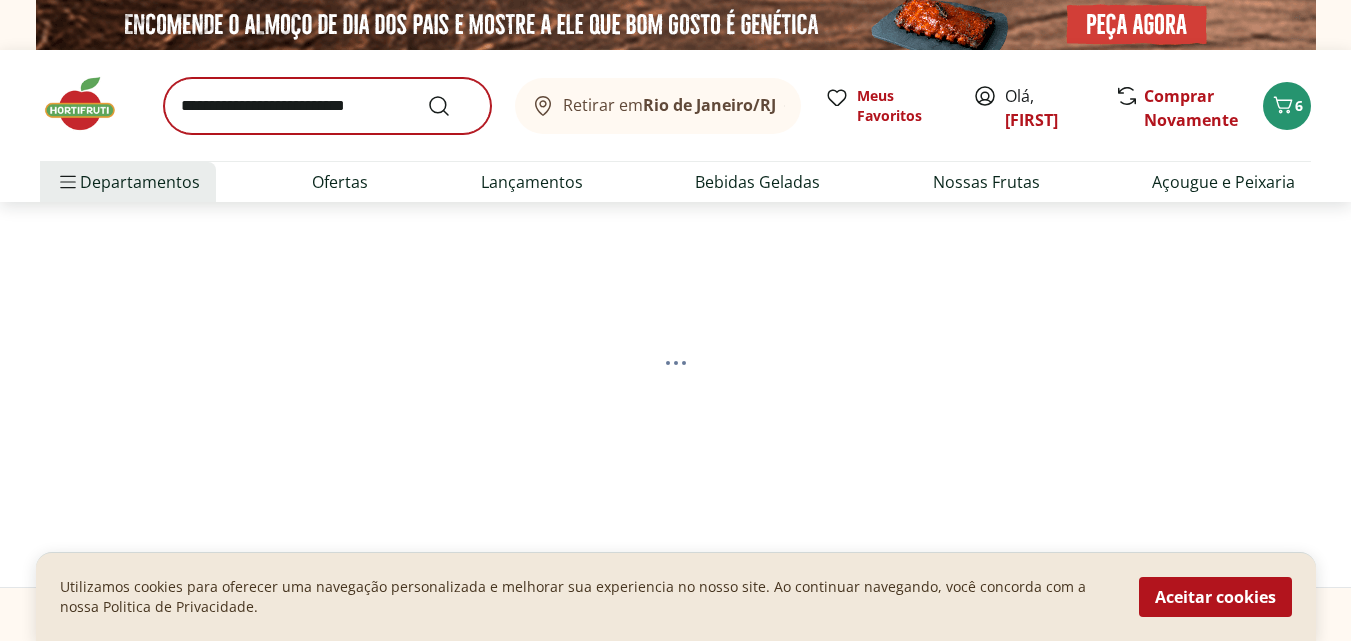 select on "**********" 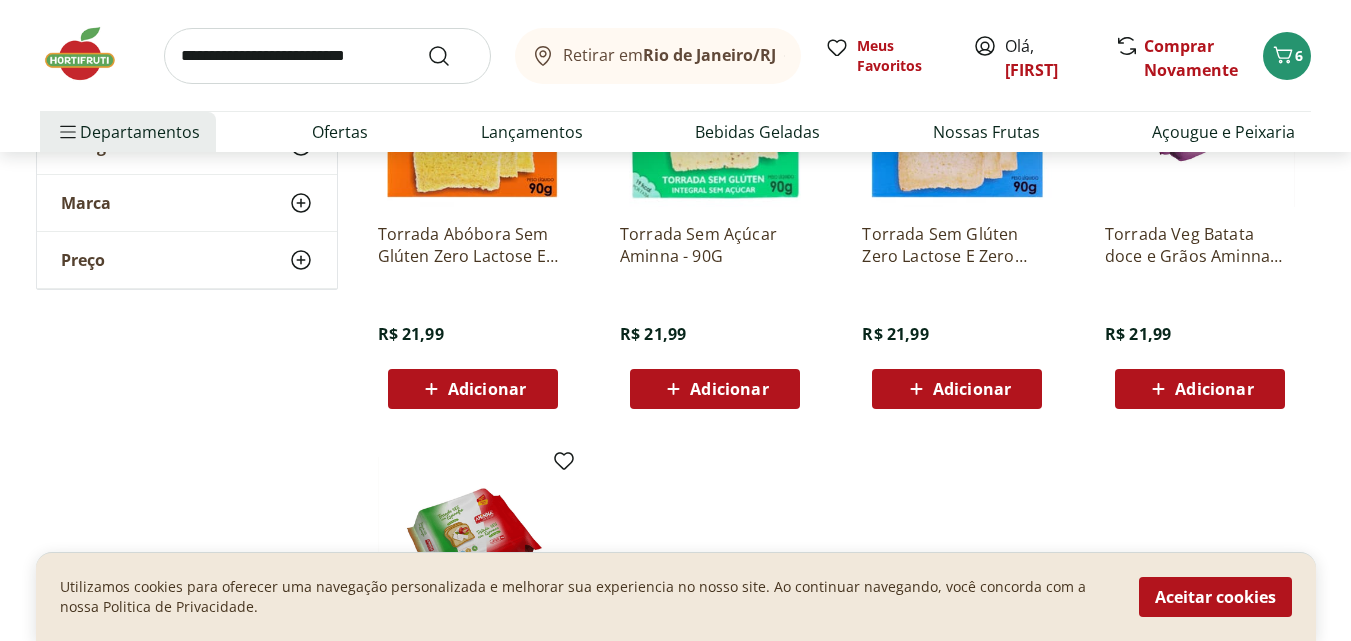 scroll, scrollTop: 400, scrollLeft: 0, axis: vertical 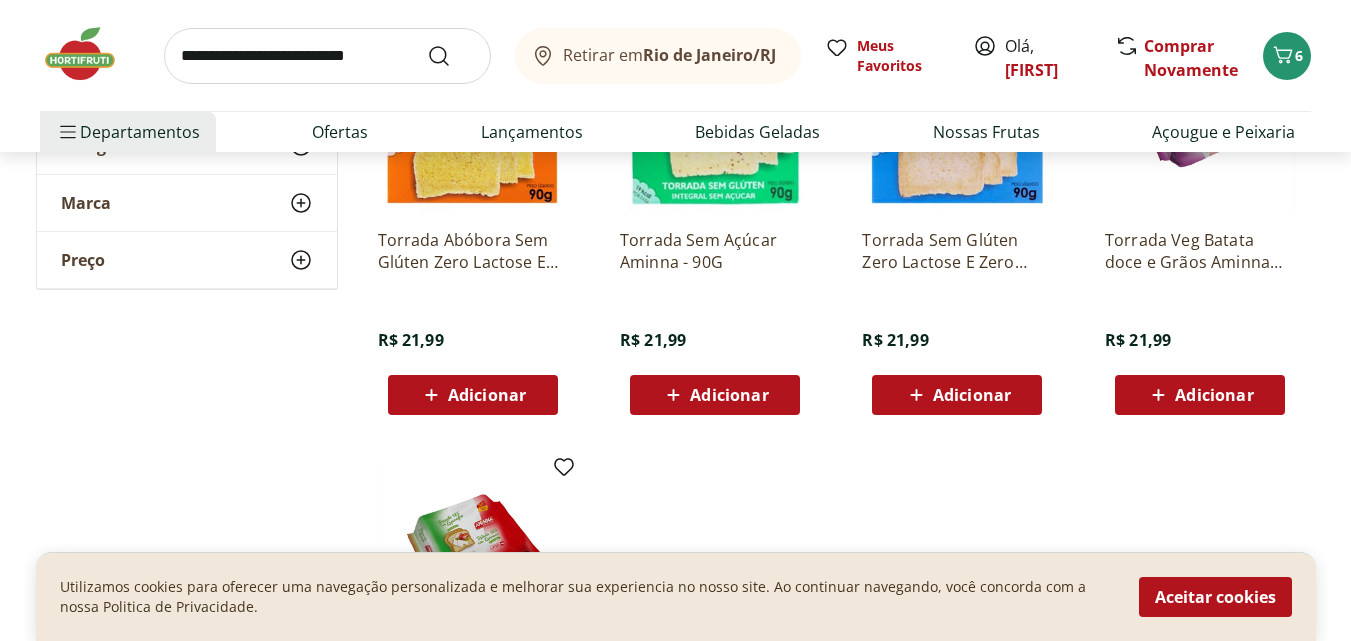 click on "Adicionar" at bounding box center [1214, 395] 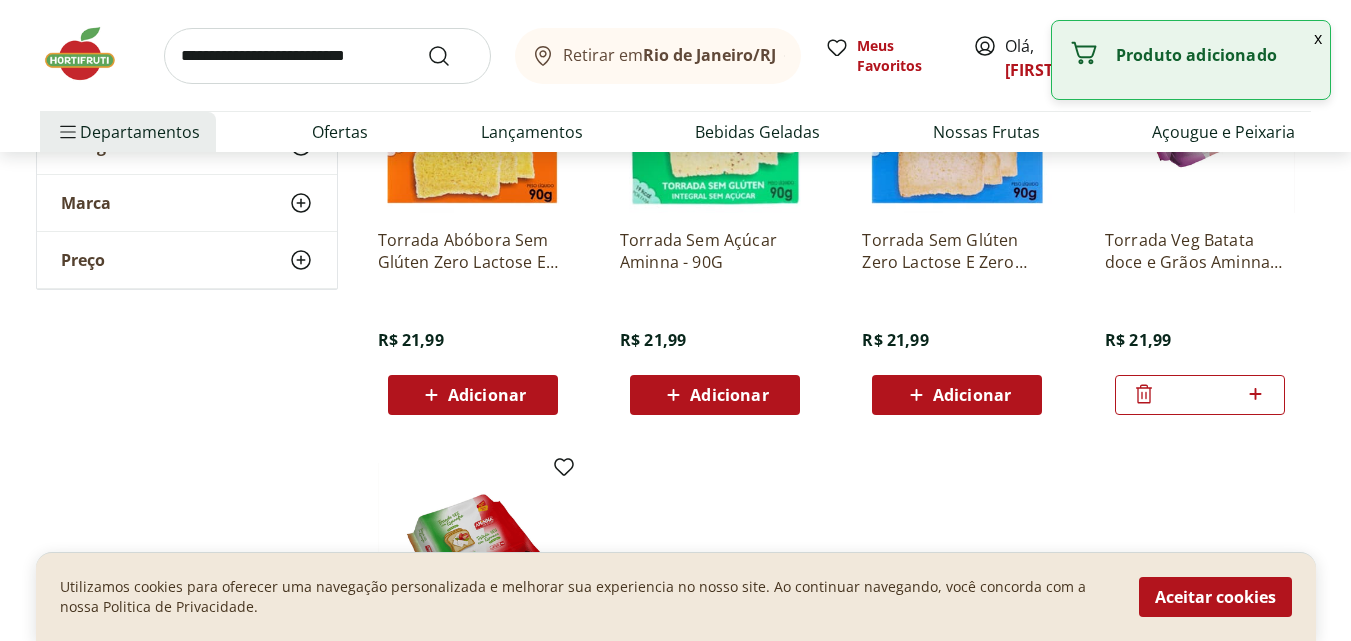 click 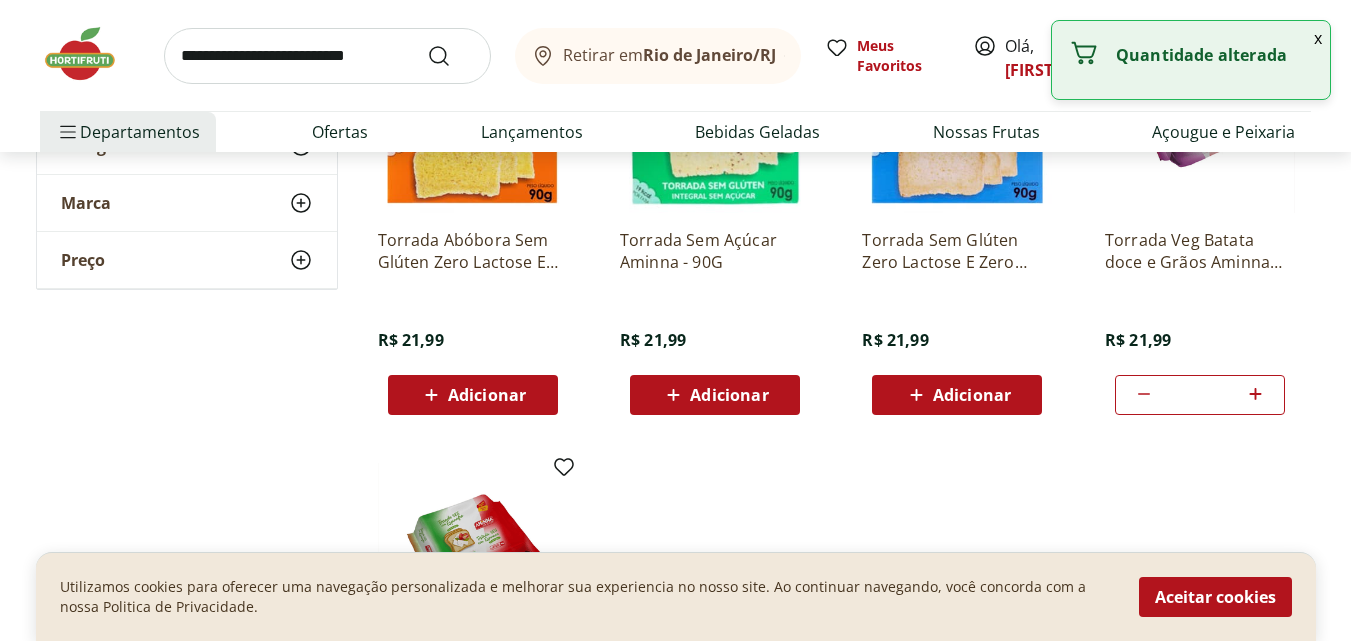 click on "Adicionar" at bounding box center [487, 395] 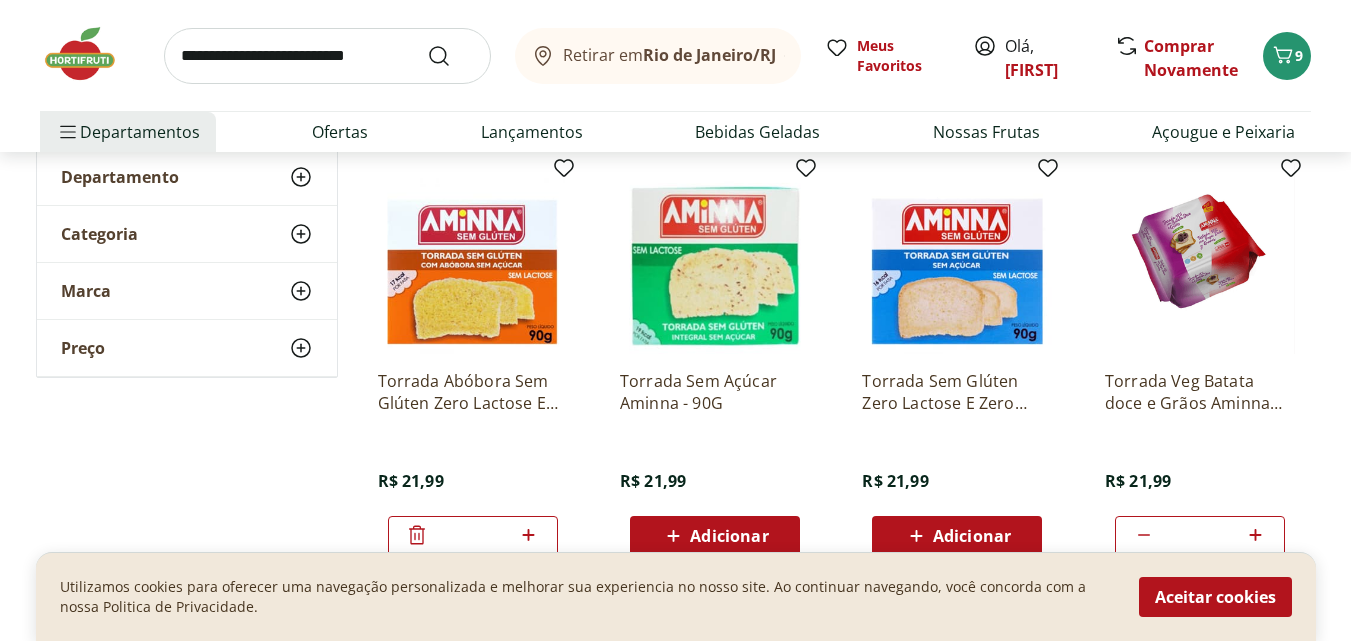 scroll, scrollTop: 300, scrollLeft: 0, axis: vertical 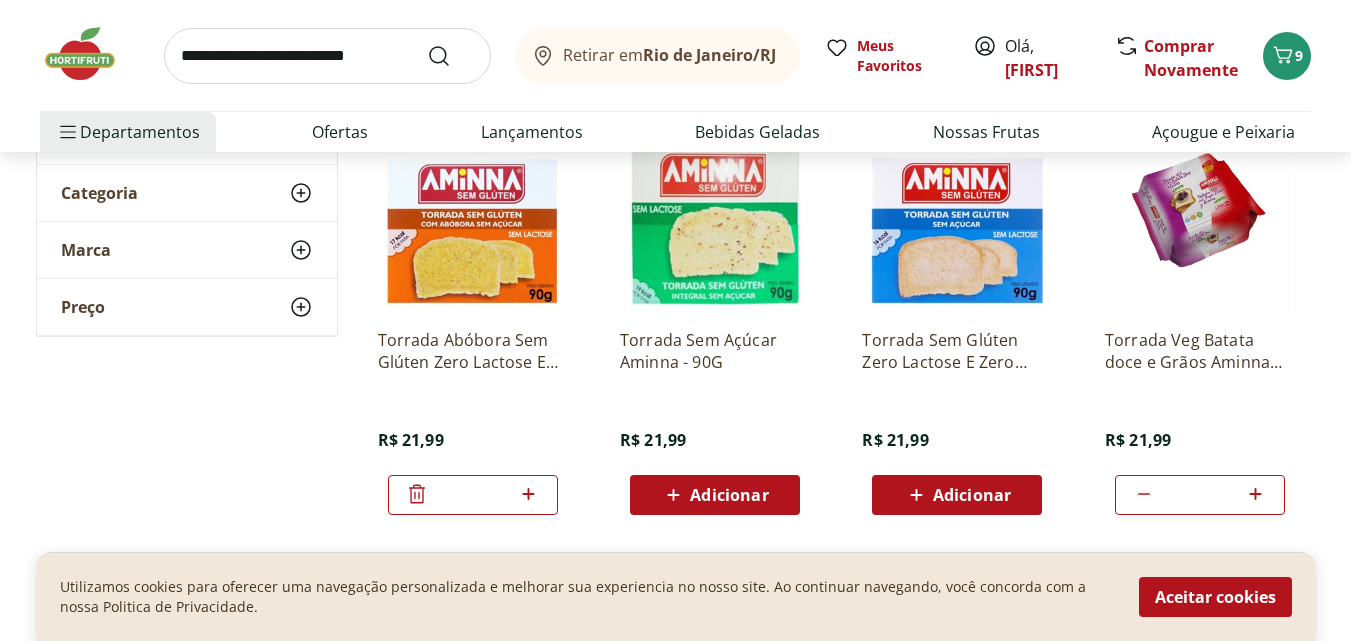click 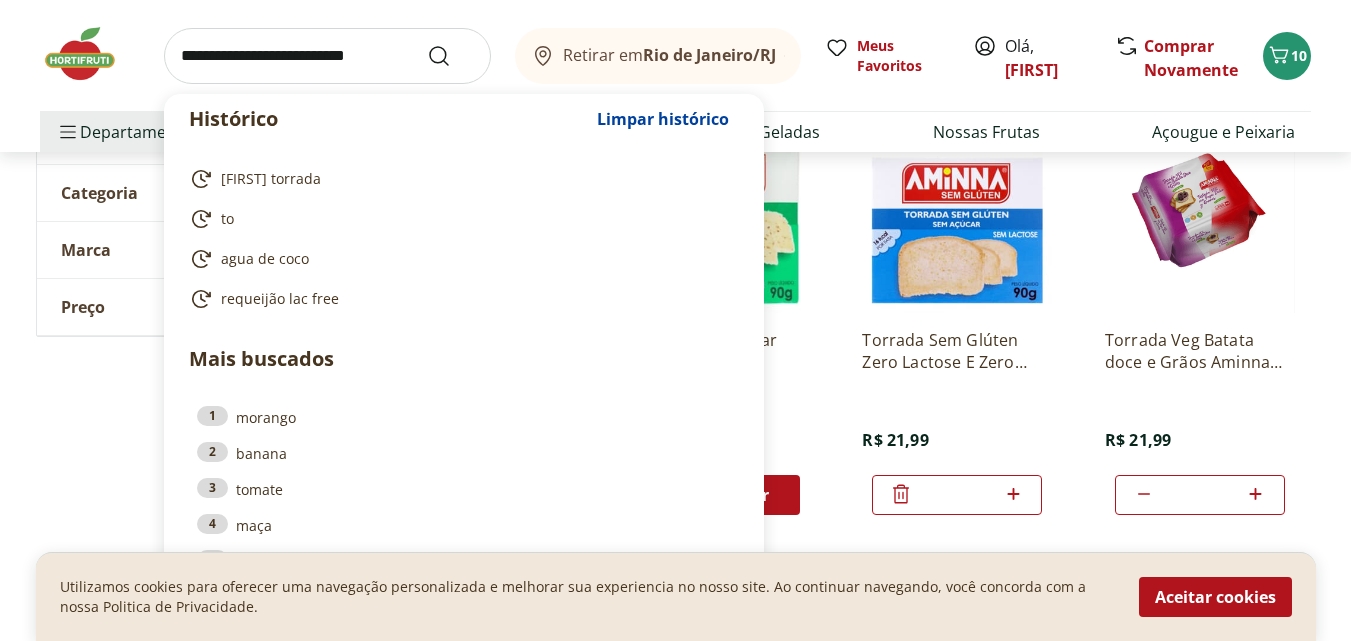 click at bounding box center (327, 56) 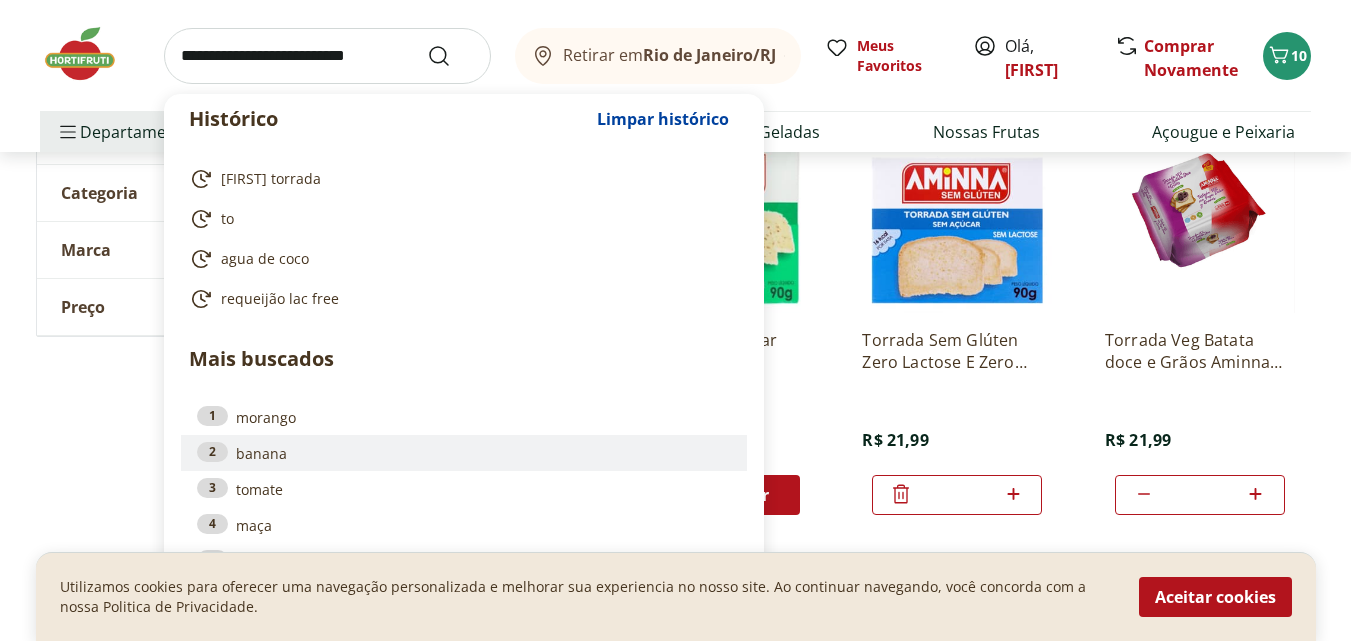 click on "2 banana" at bounding box center [464, 453] 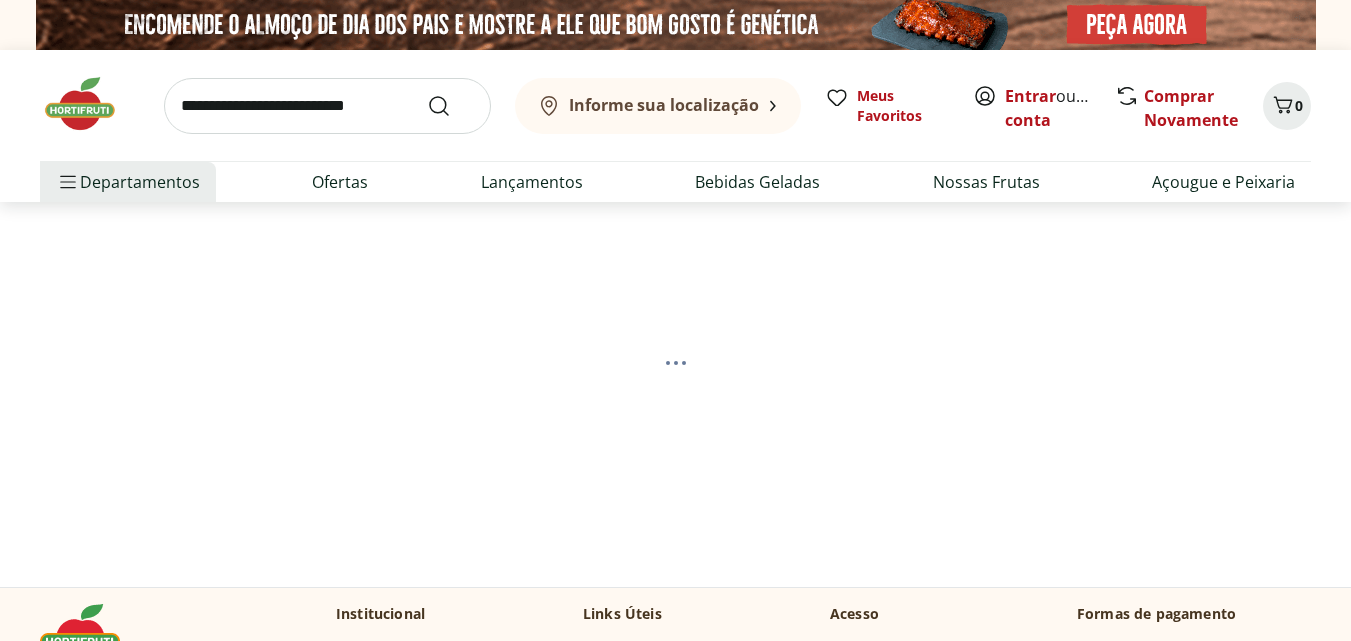 scroll, scrollTop: 0, scrollLeft: 0, axis: both 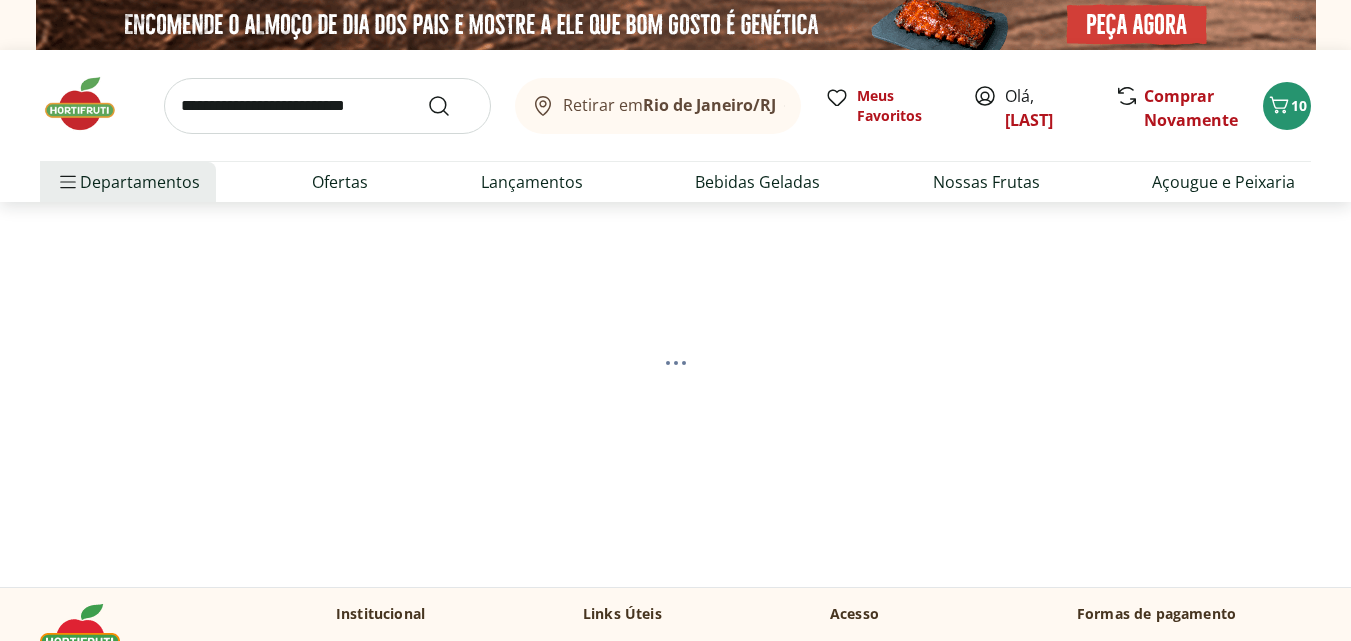 select on "**********" 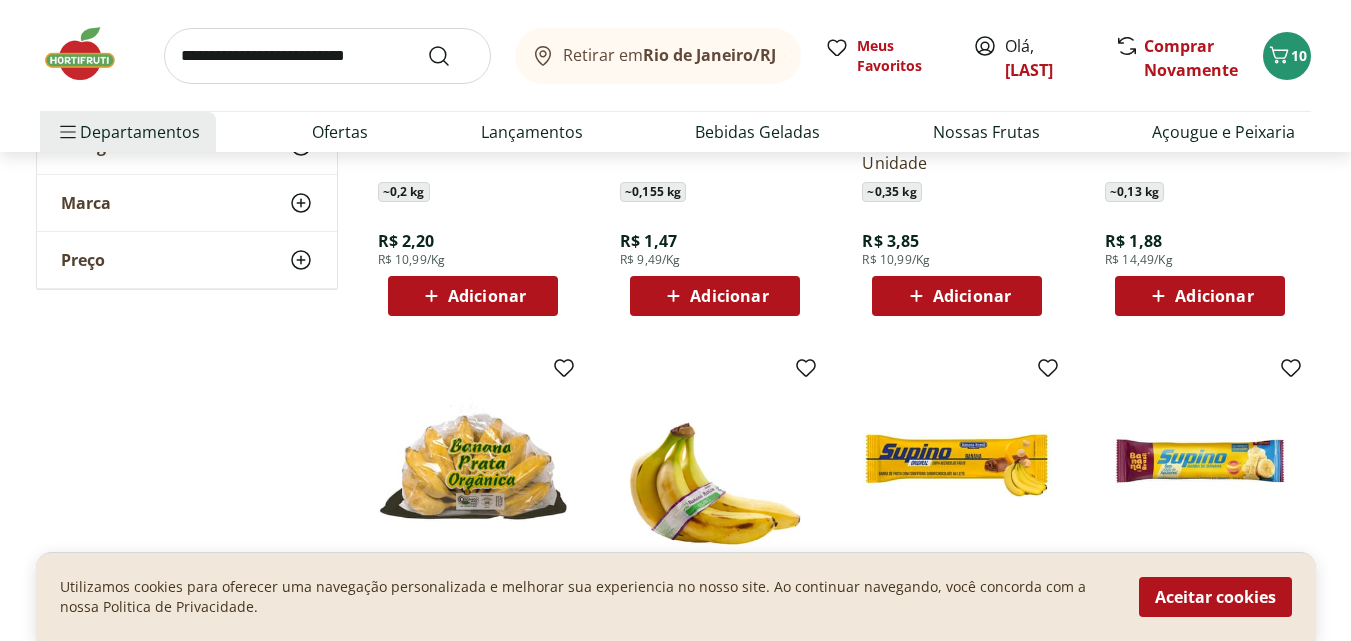 scroll, scrollTop: 500, scrollLeft: 0, axis: vertical 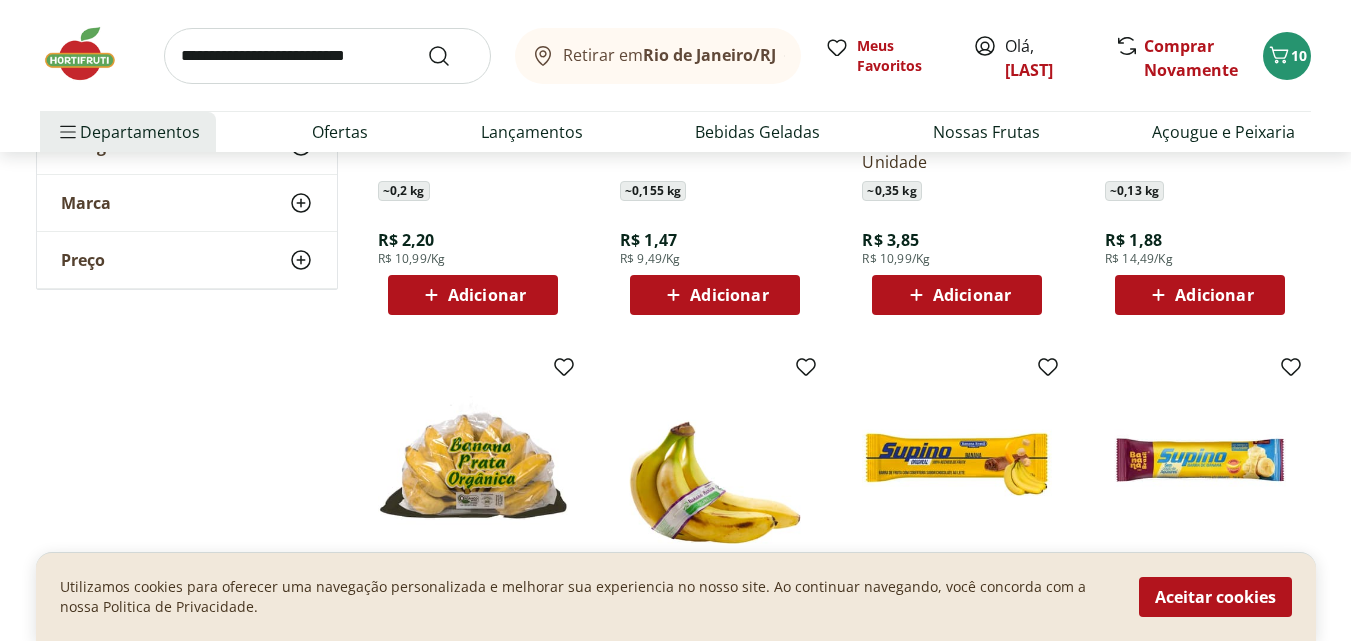 click on "Adicionar" at bounding box center [473, 295] 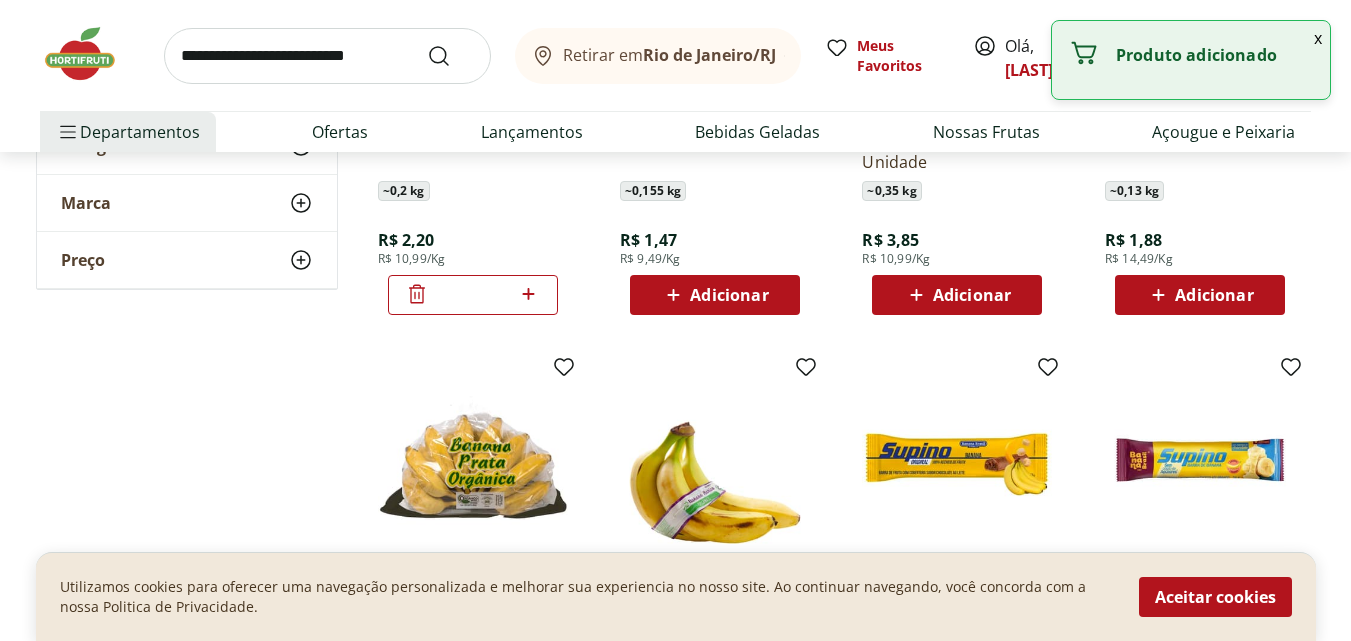 click 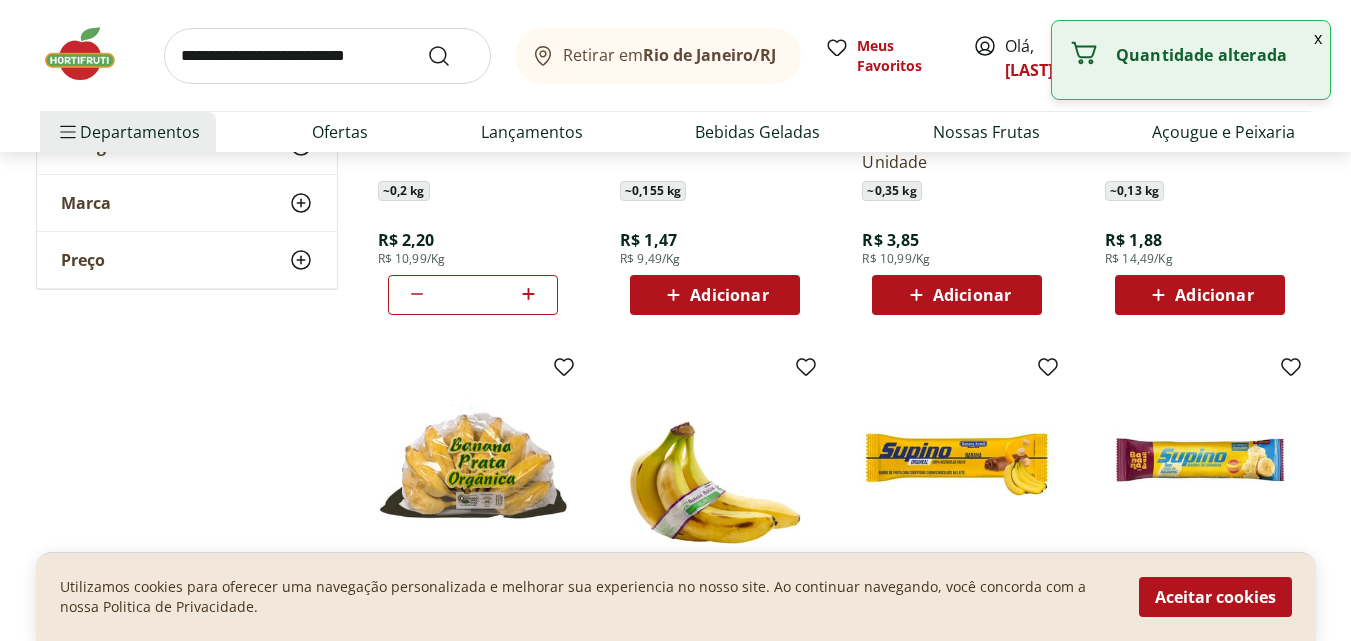 click 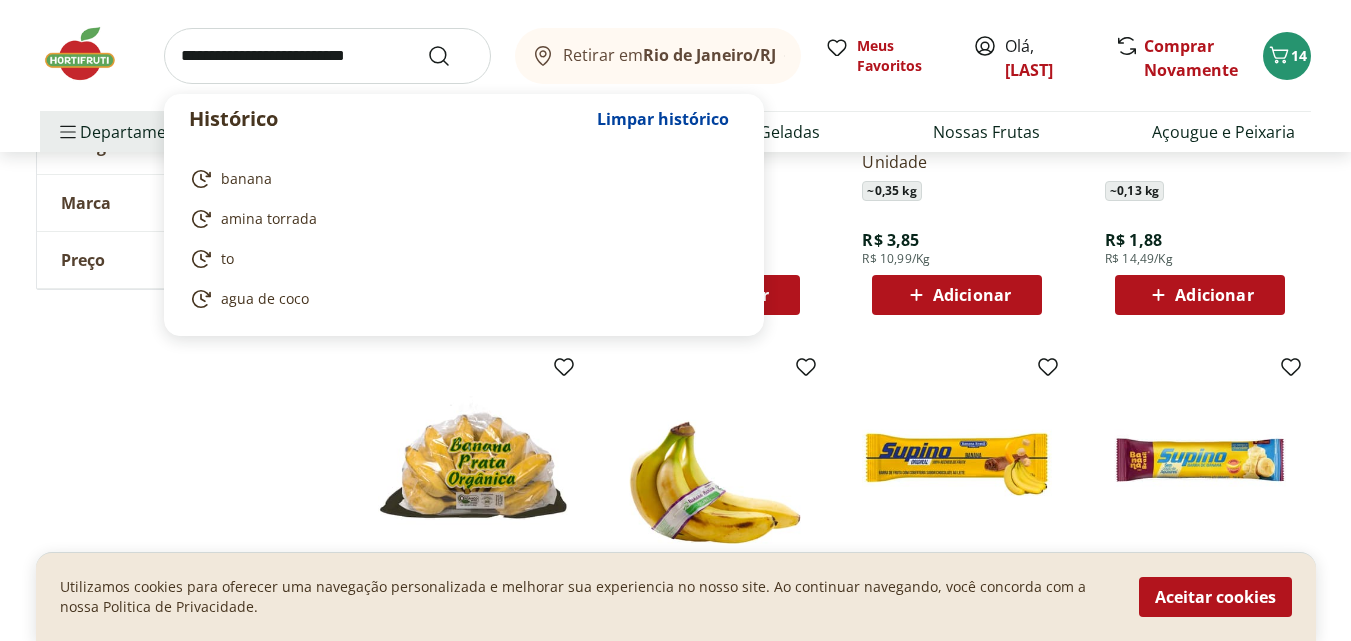 click at bounding box center (327, 56) 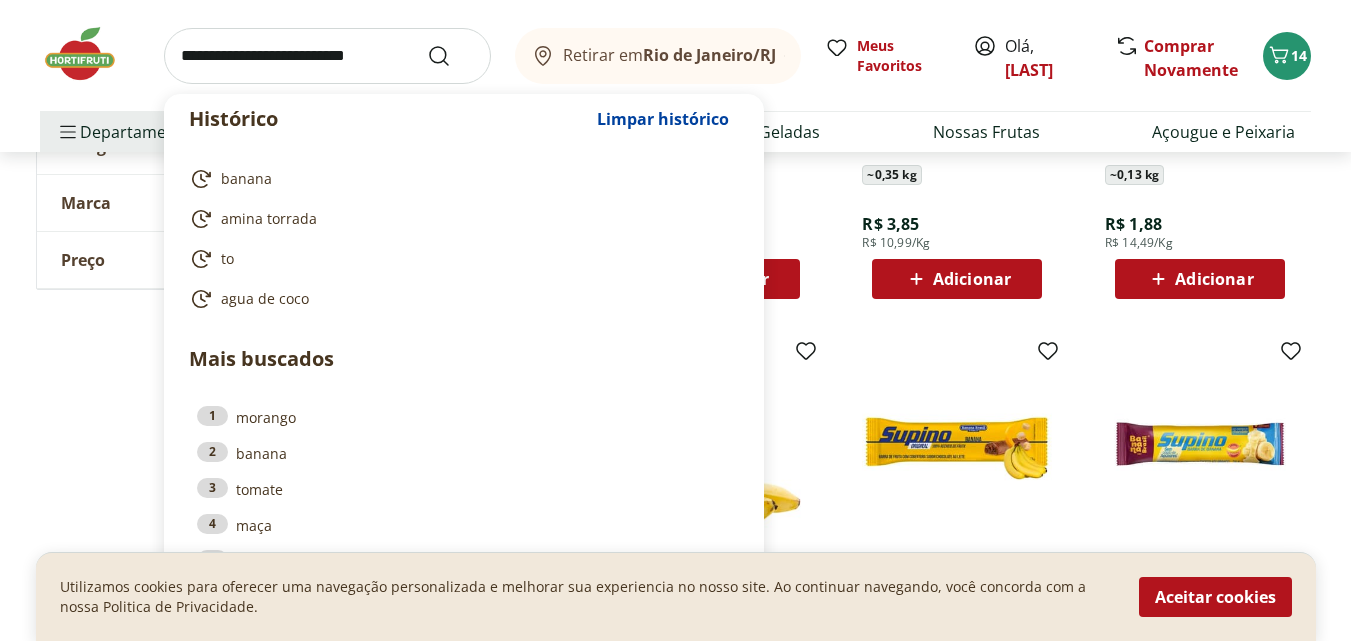 scroll, scrollTop: 500, scrollLeft: 0, axis: vertical 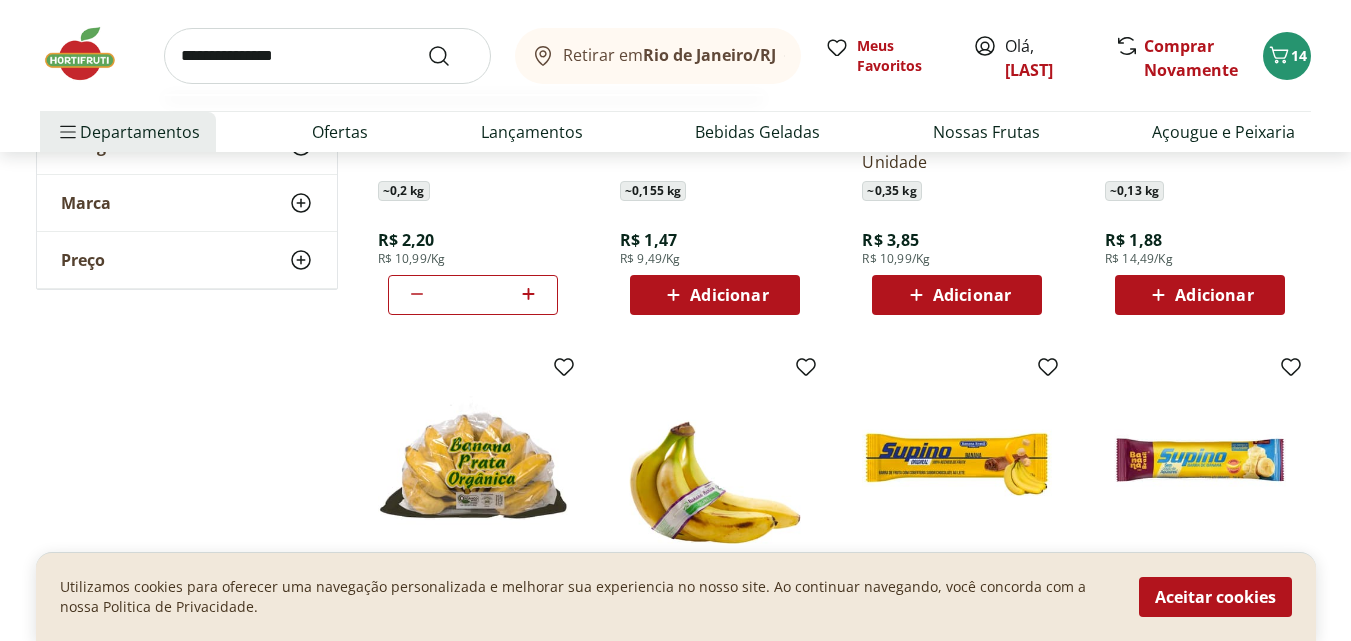 type on "**********" 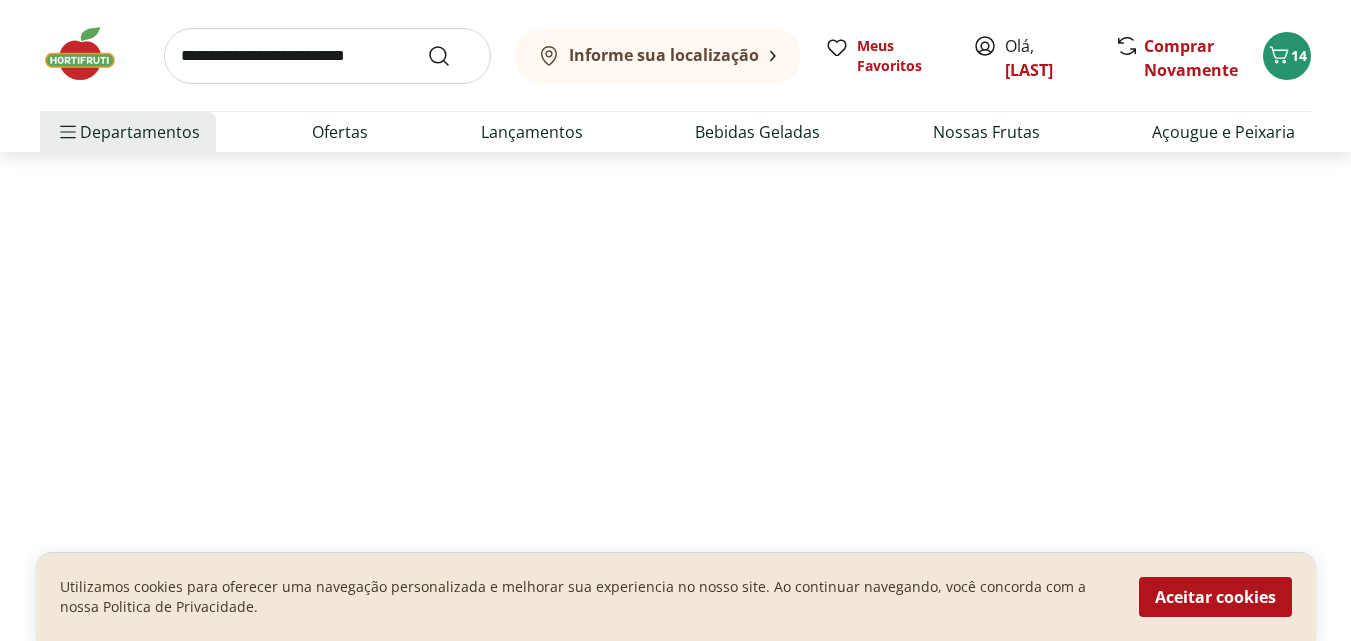 scroll, scrollTop: 0, scrollLeft: 0, axis: both 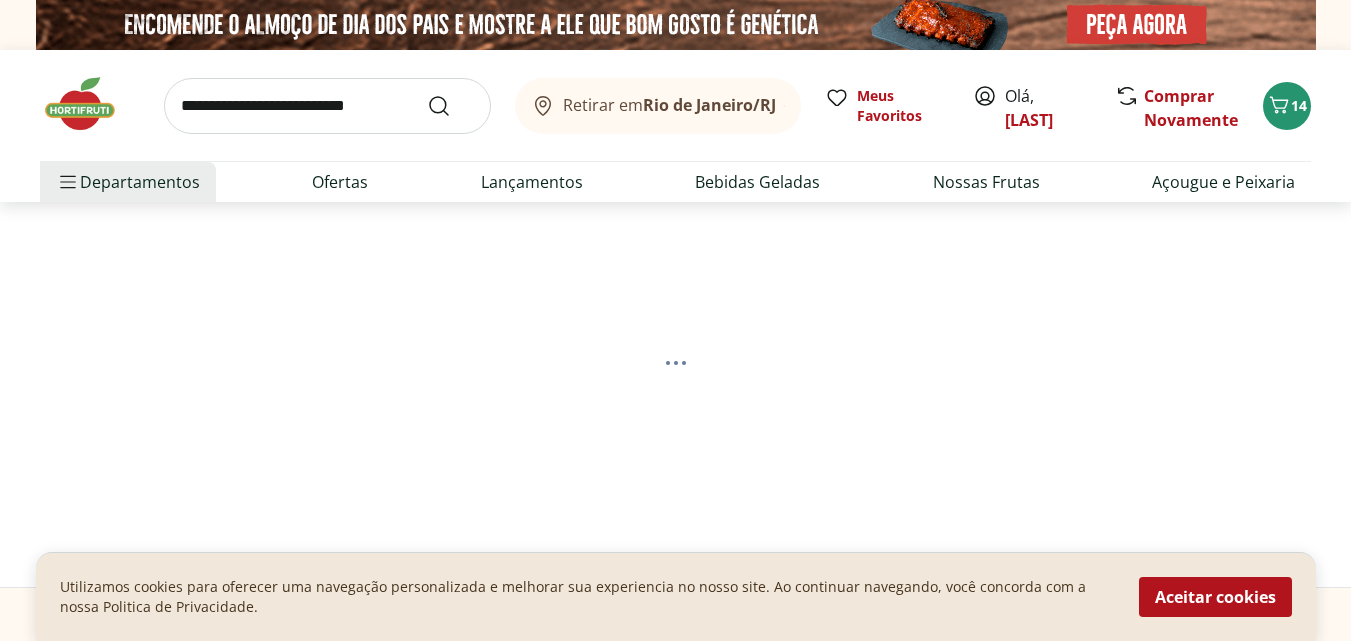 select on "**********" 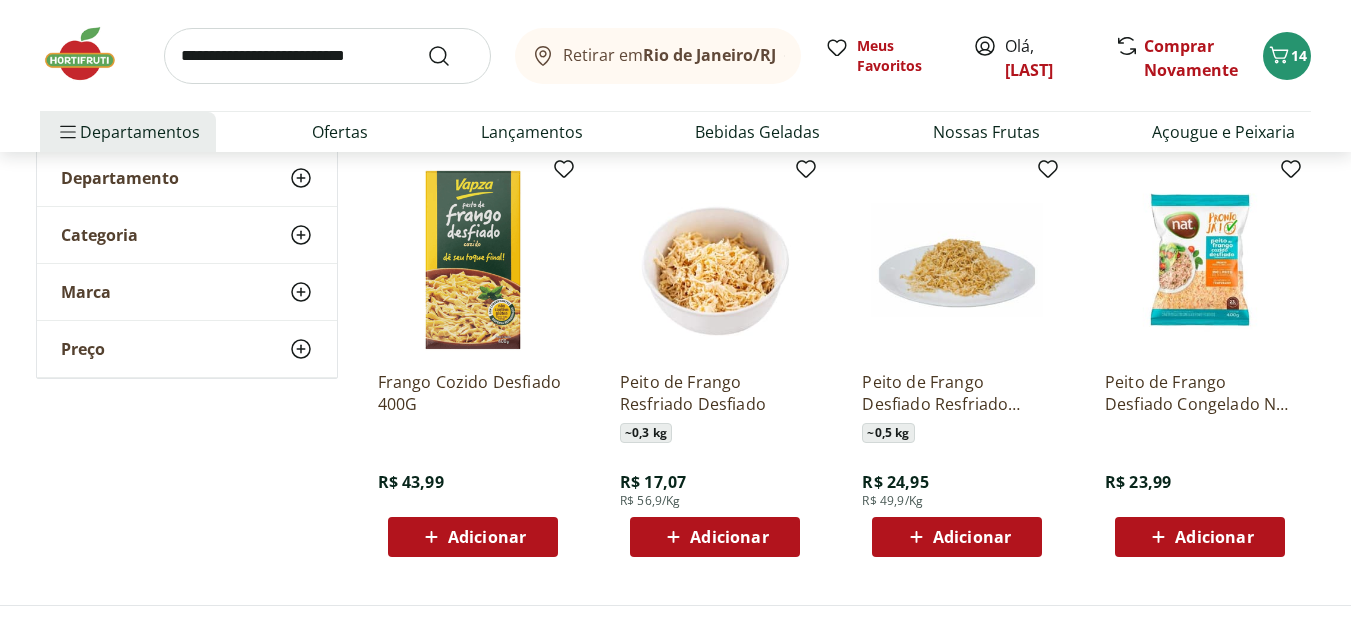 scroll, scrollTop: 300, scrollLeft: 0, axis: vertical 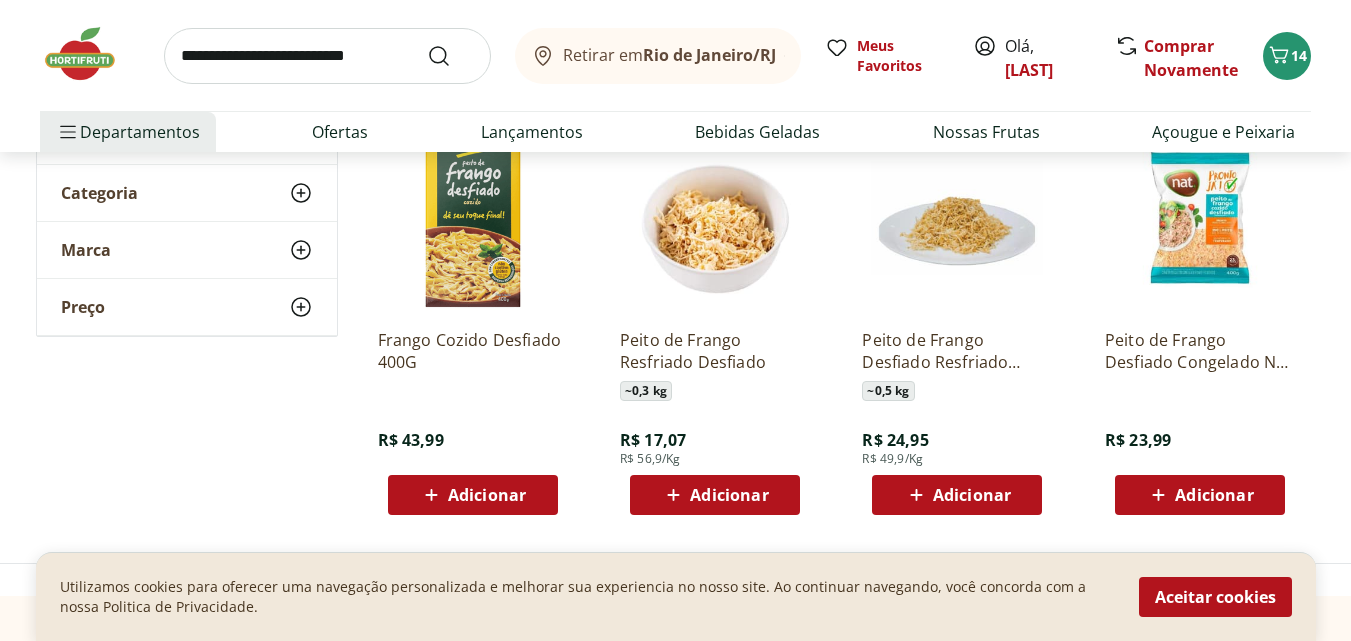 click on "Adicionar" at bounding box center (729, 495) 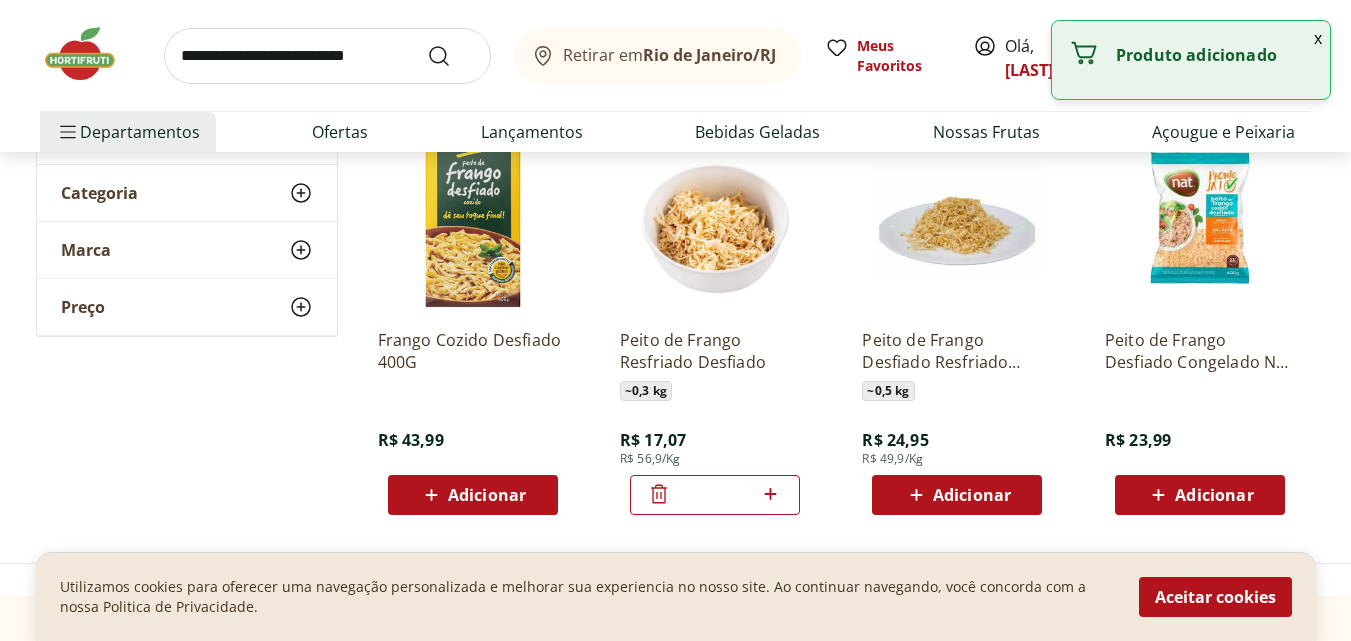 click 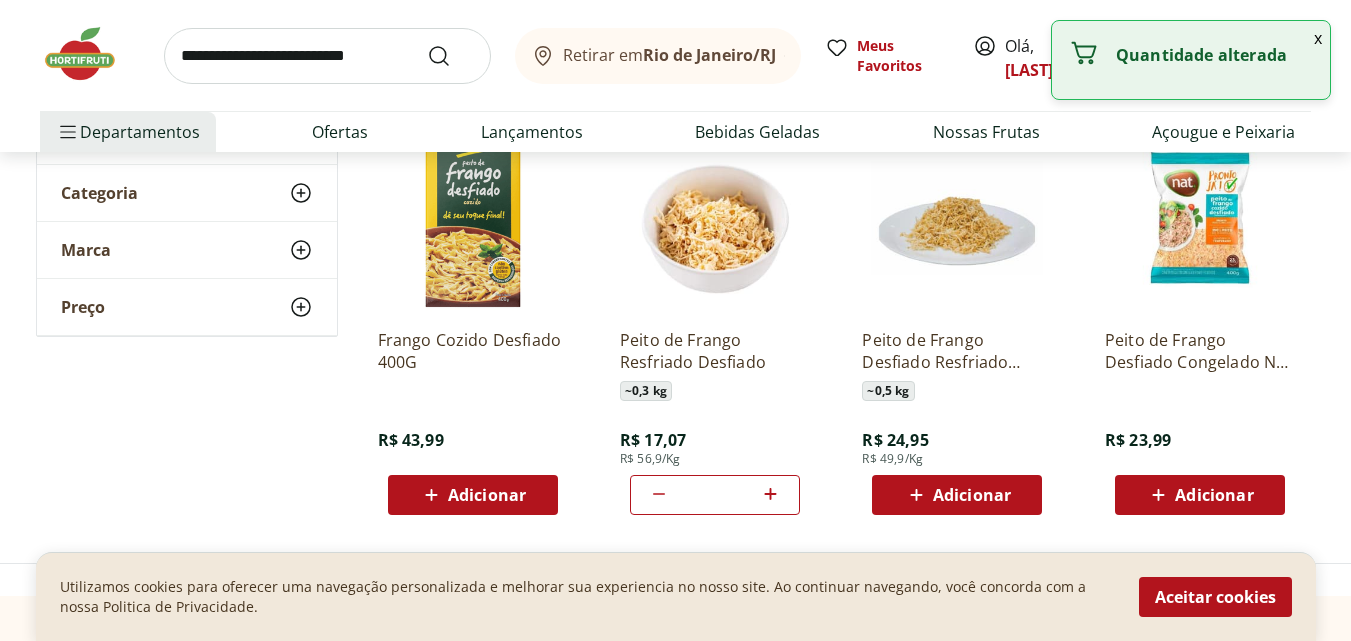 click 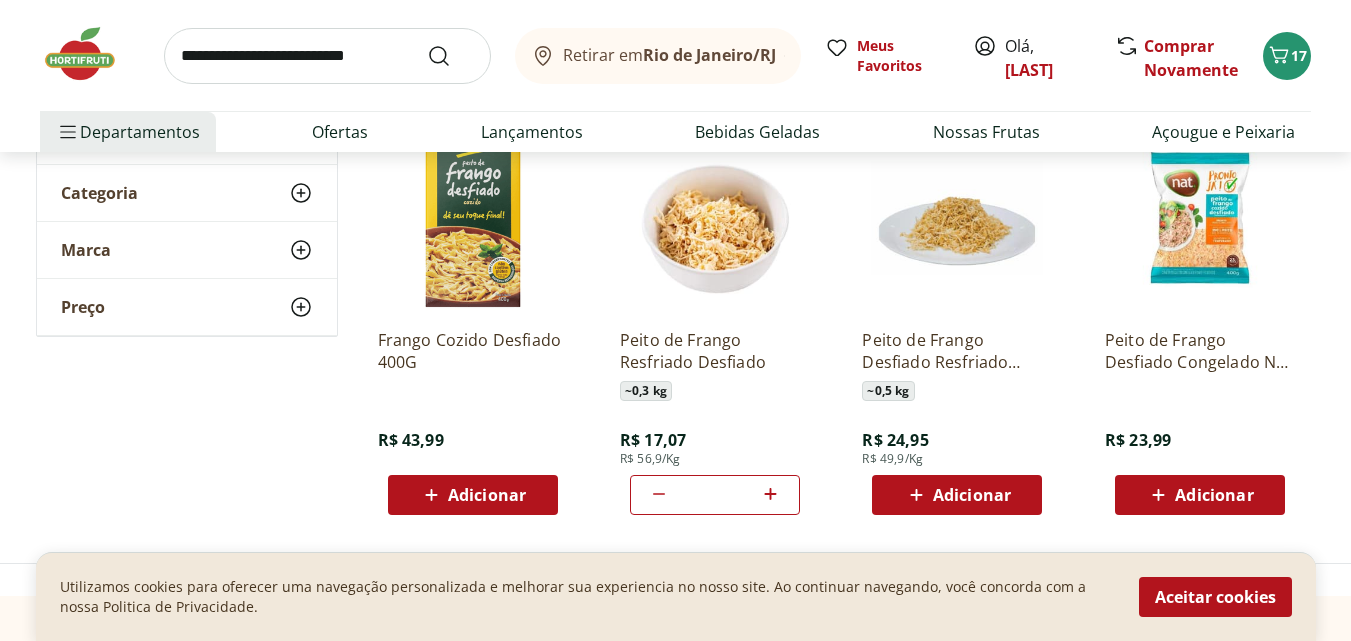 click at bounding box center [327, 56] 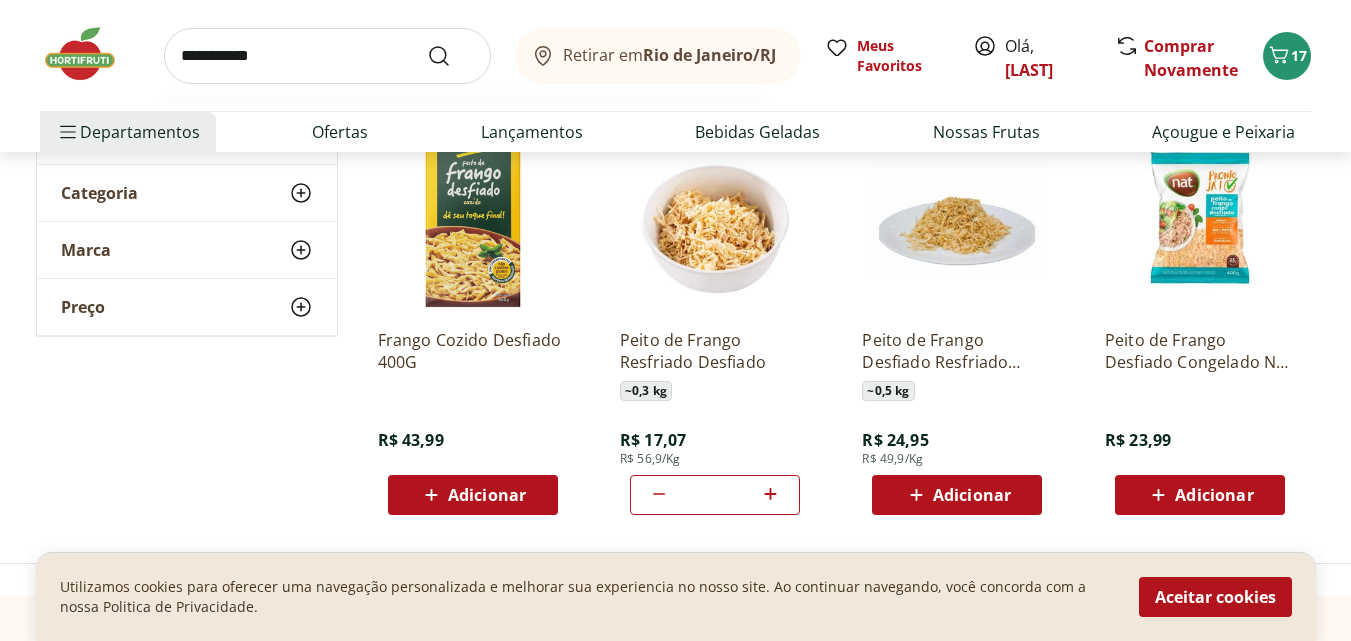 type on "**********" 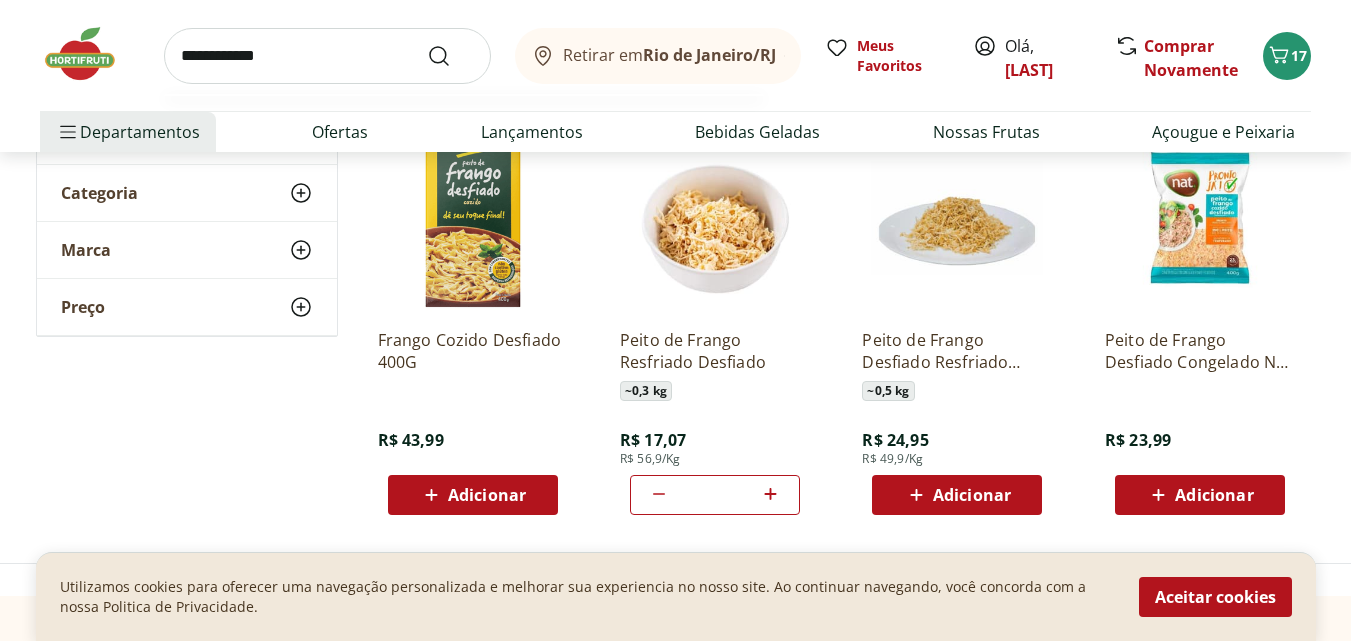 click at bounding box center (451, 56) 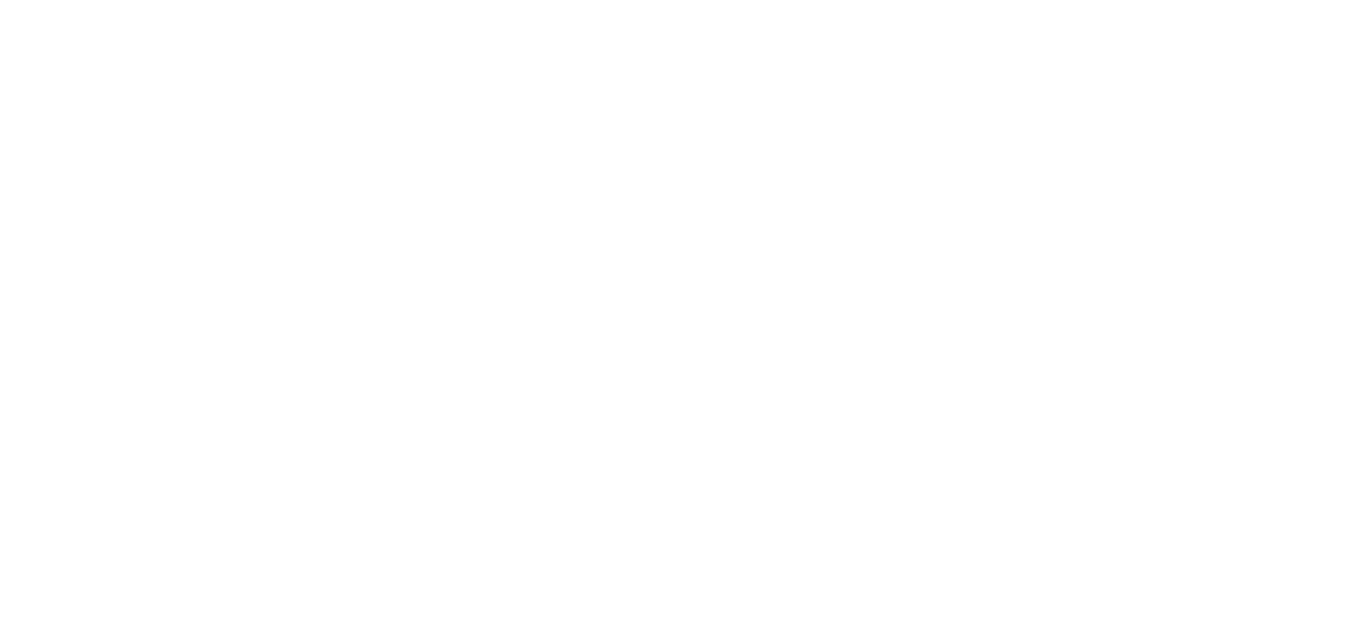 scroll, scrollTop: 0, scrollLeft: 0, axis: both 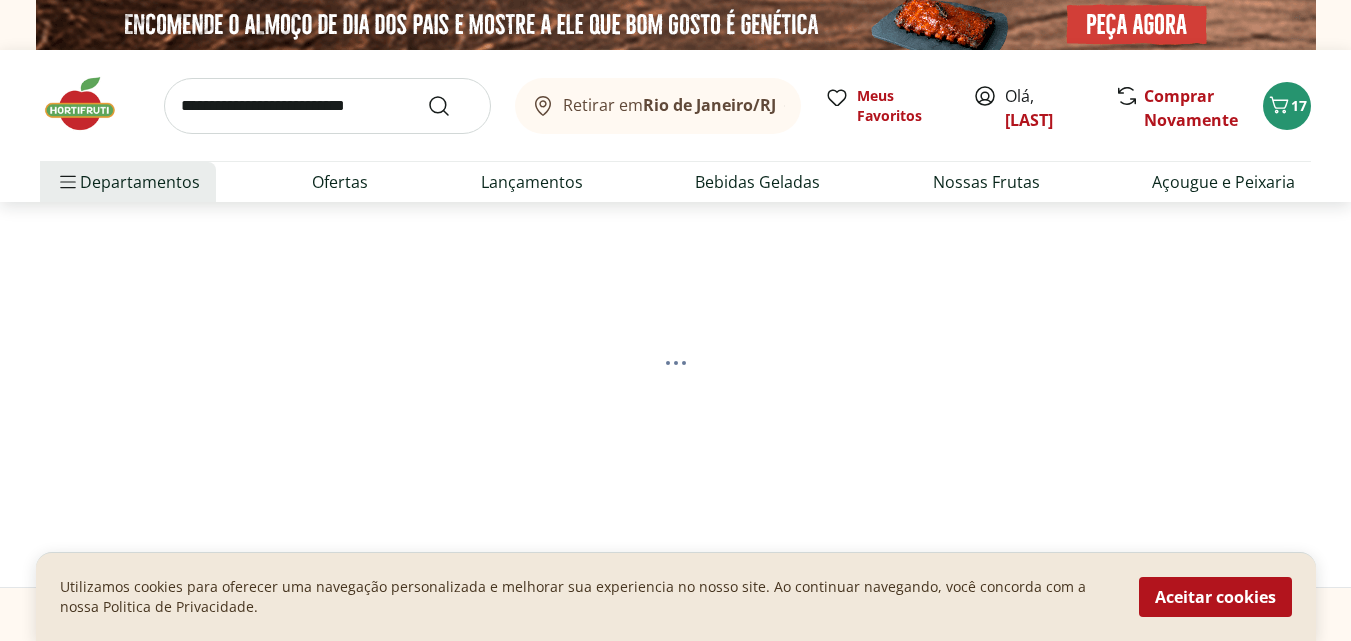 select on "**********" 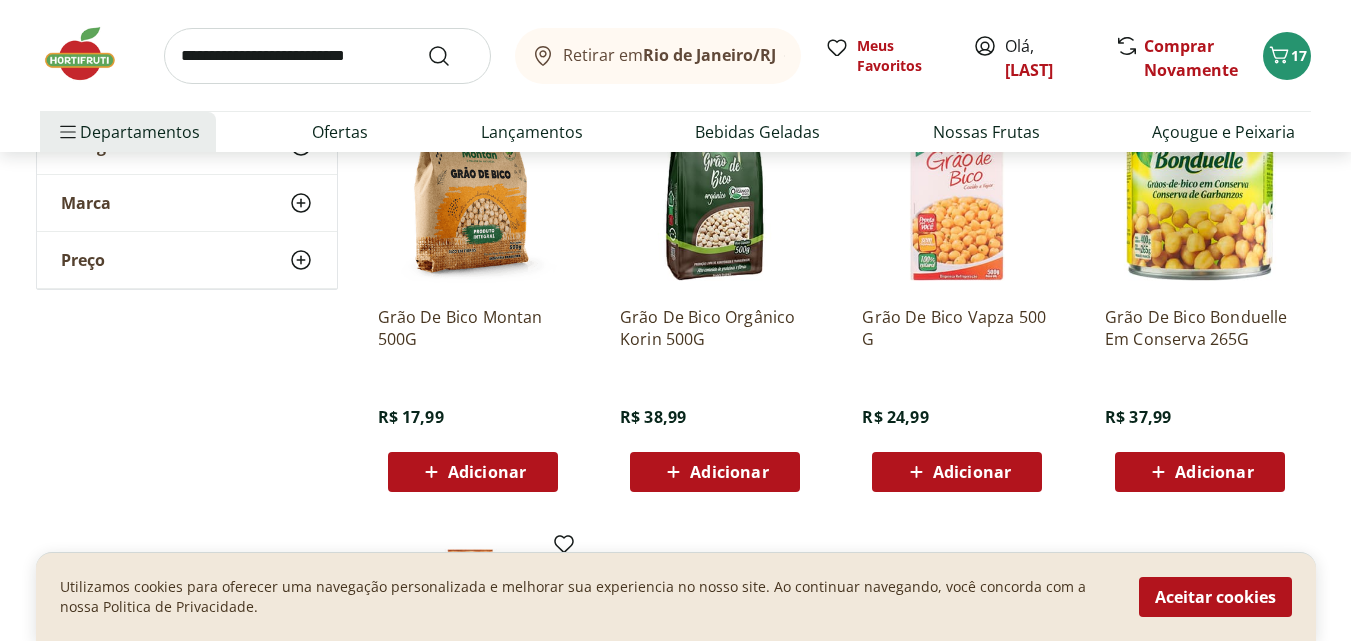 scroll, scrollTop: 800, scrollLeft: 0, axis: vertical 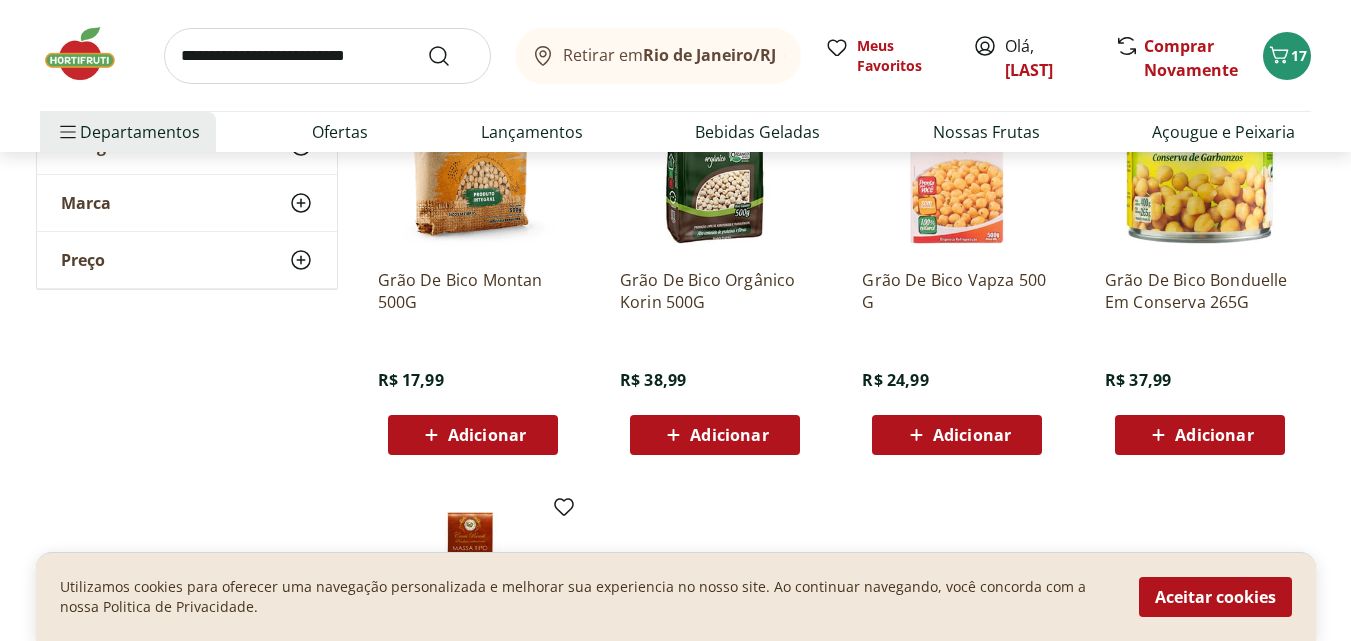 click 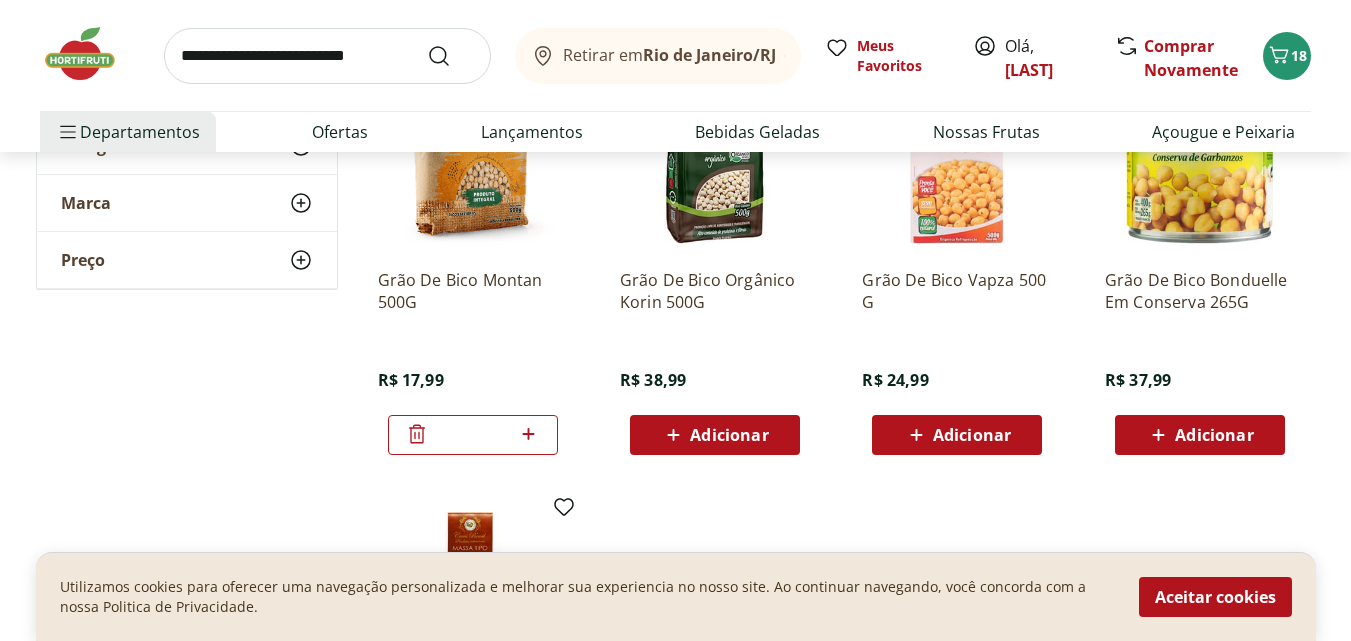 click at bounding box center [327, 56] 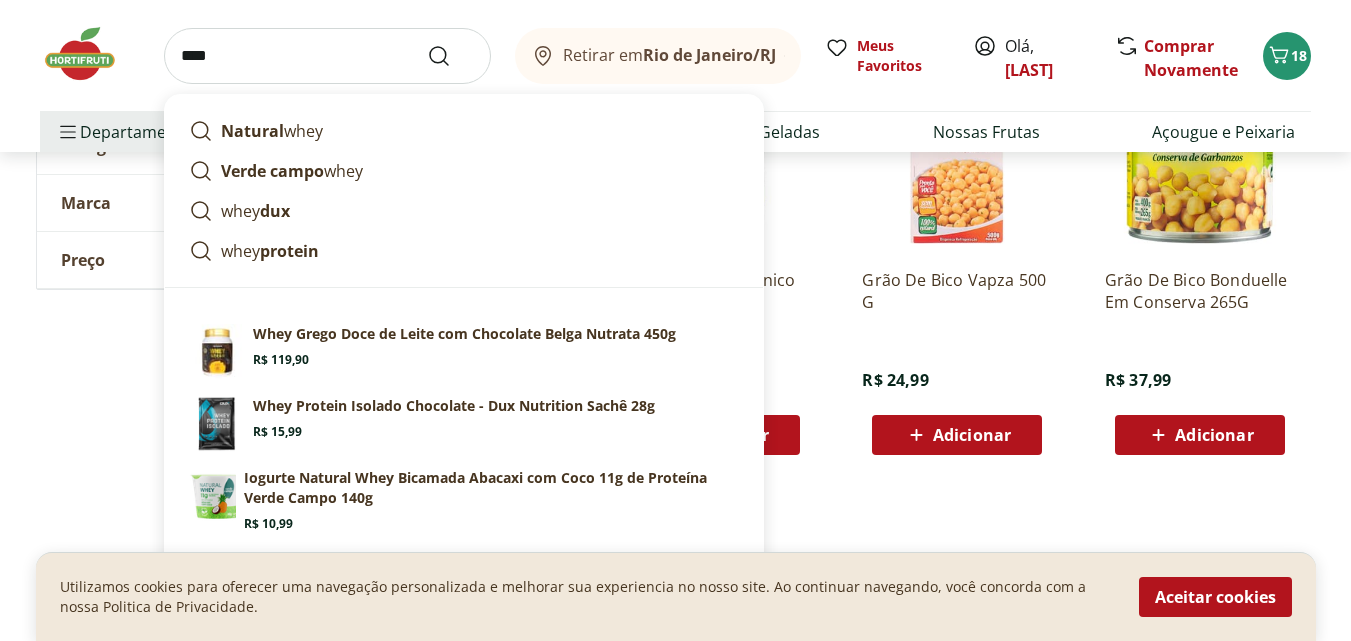 type on "****" 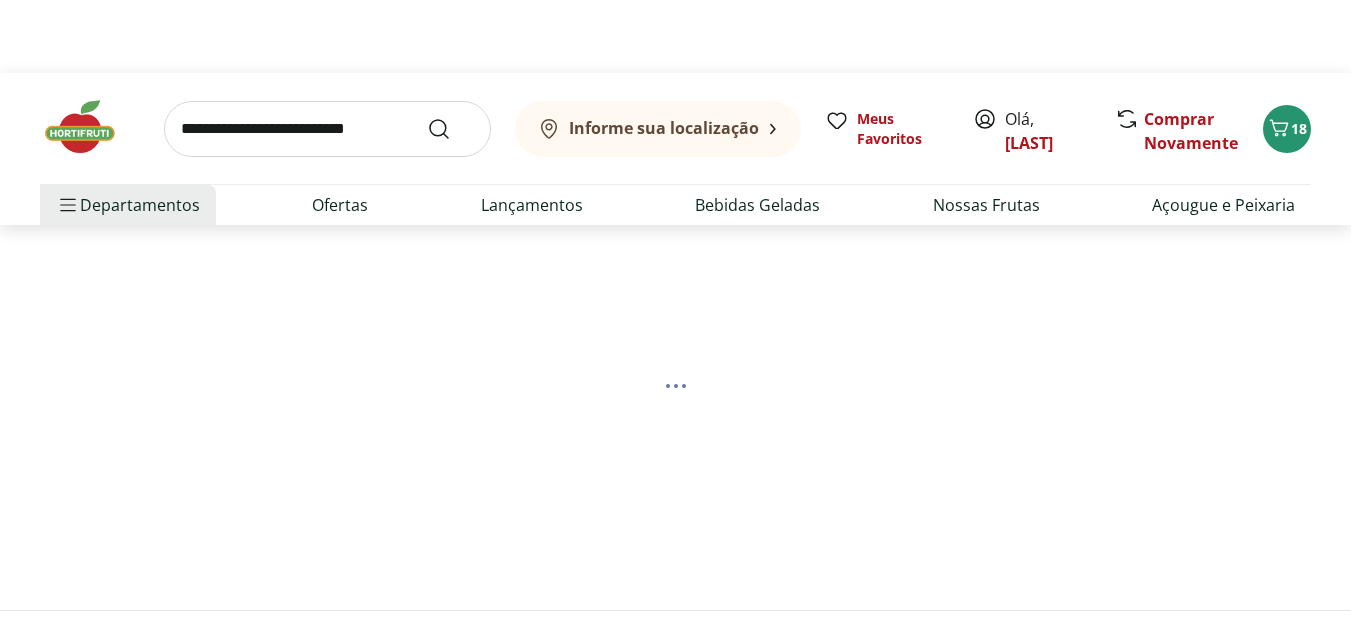 scroll, scrollTop: 0, scrollLeft: 0, axis: both 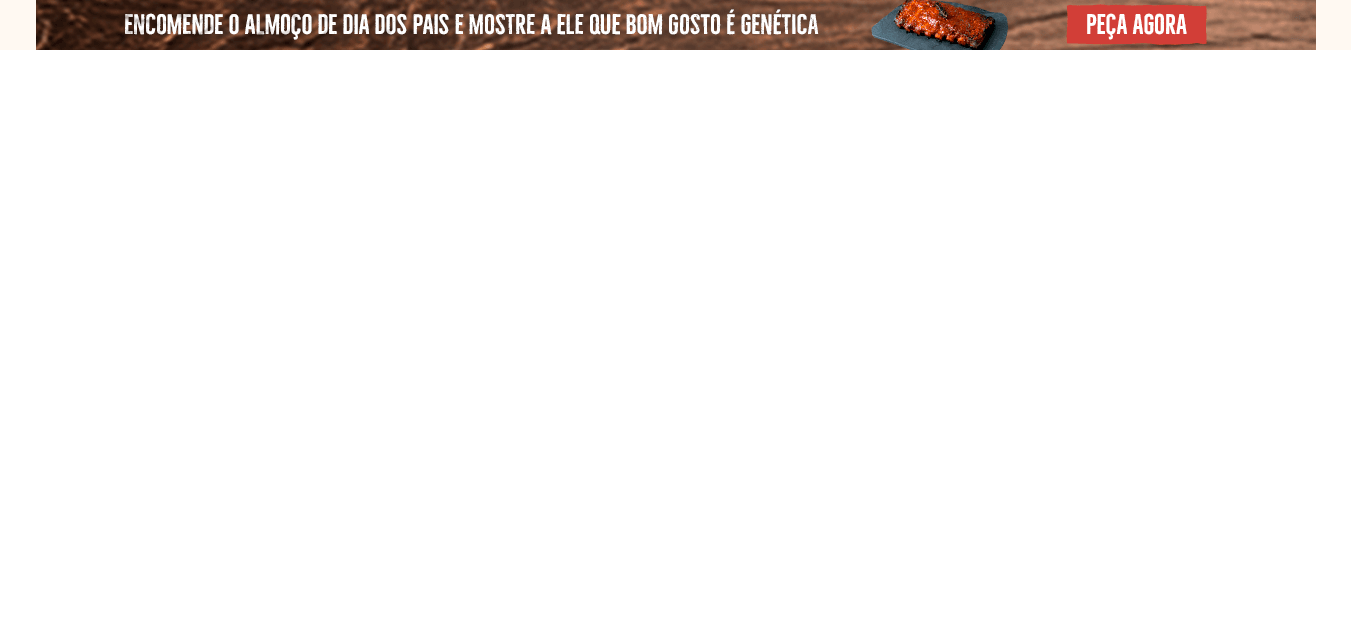 select on "**********" 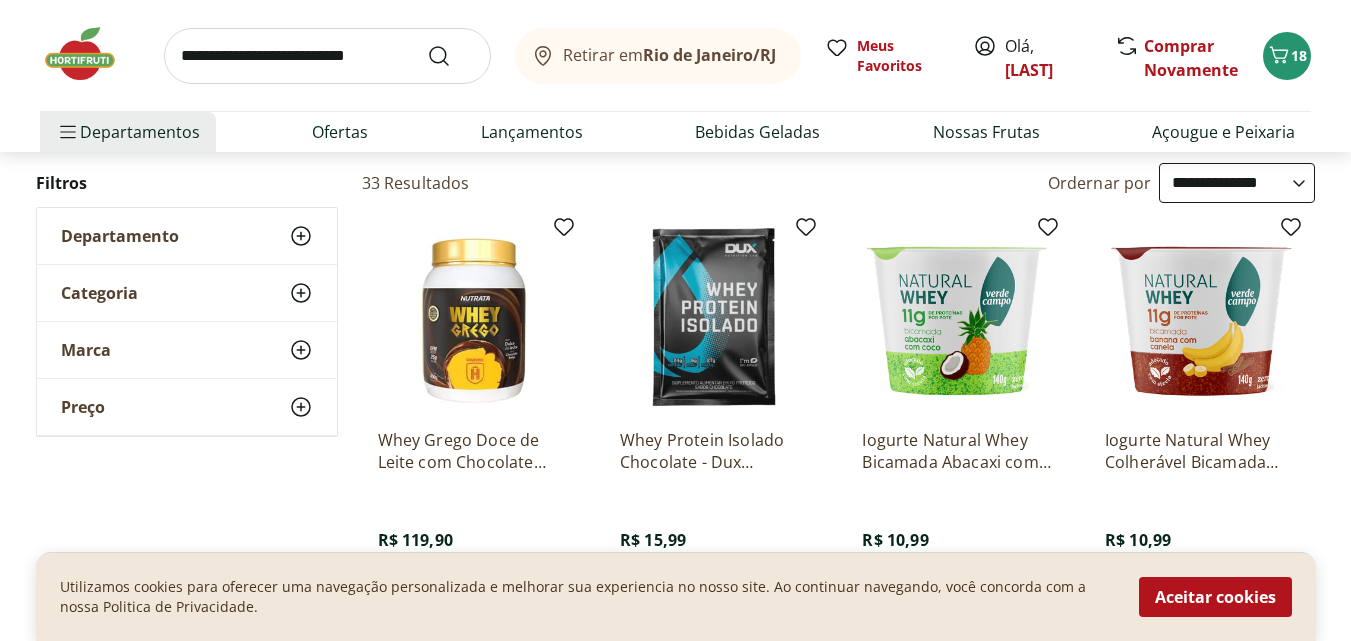 scroll, scrollTop: 300, scrollLeft: 0, axis: vertical 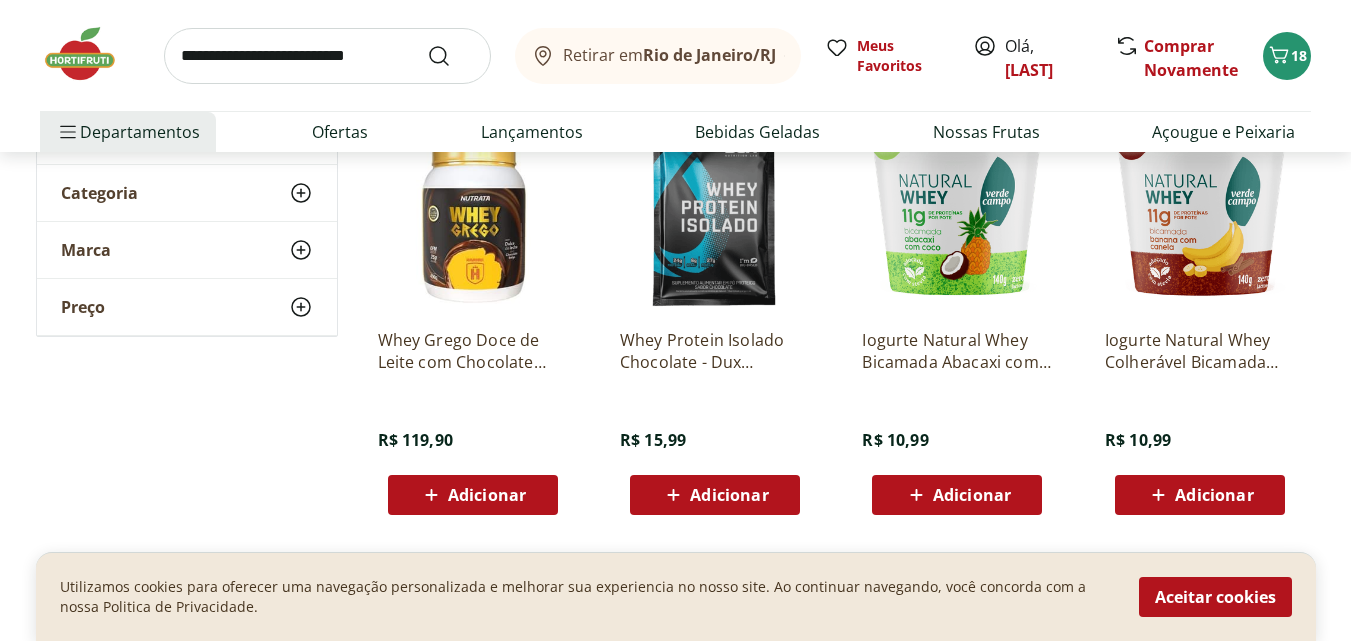 click 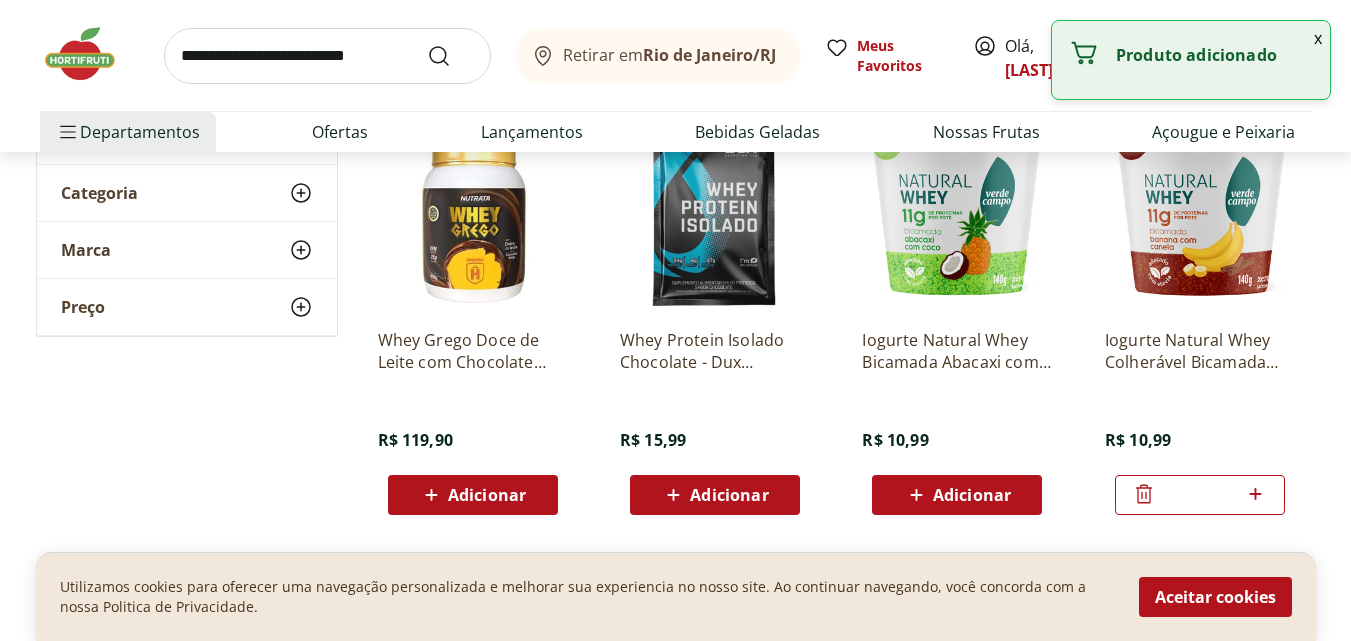 click 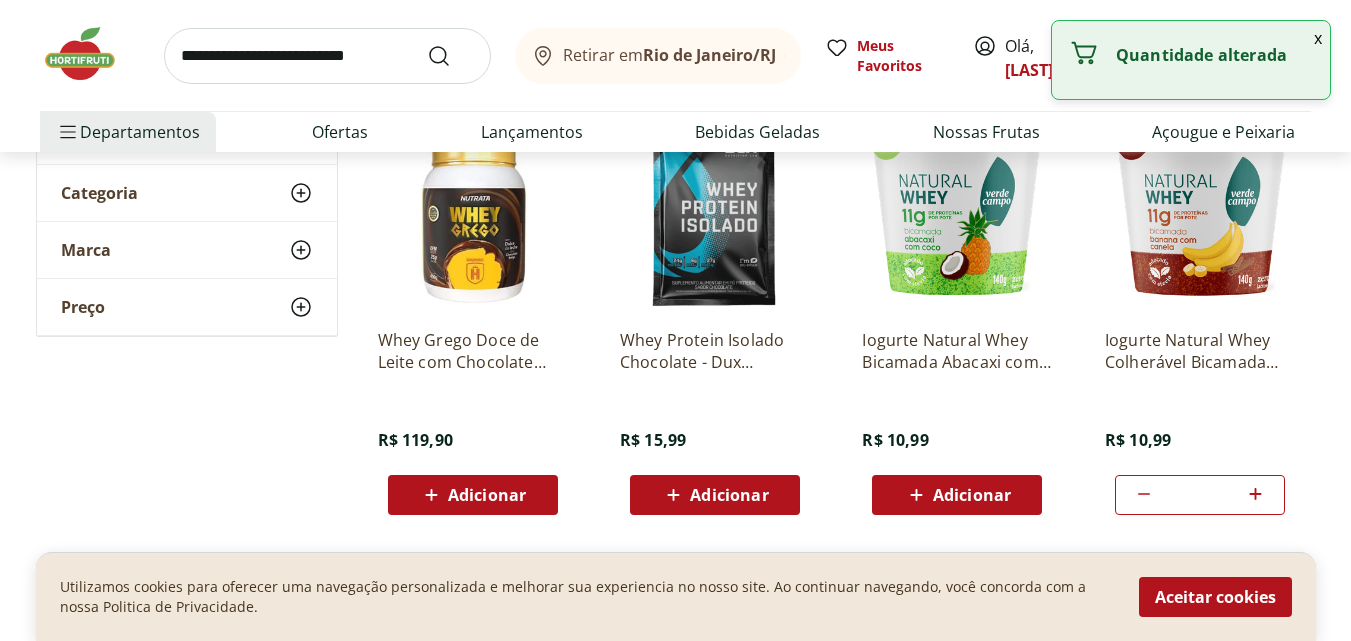 click 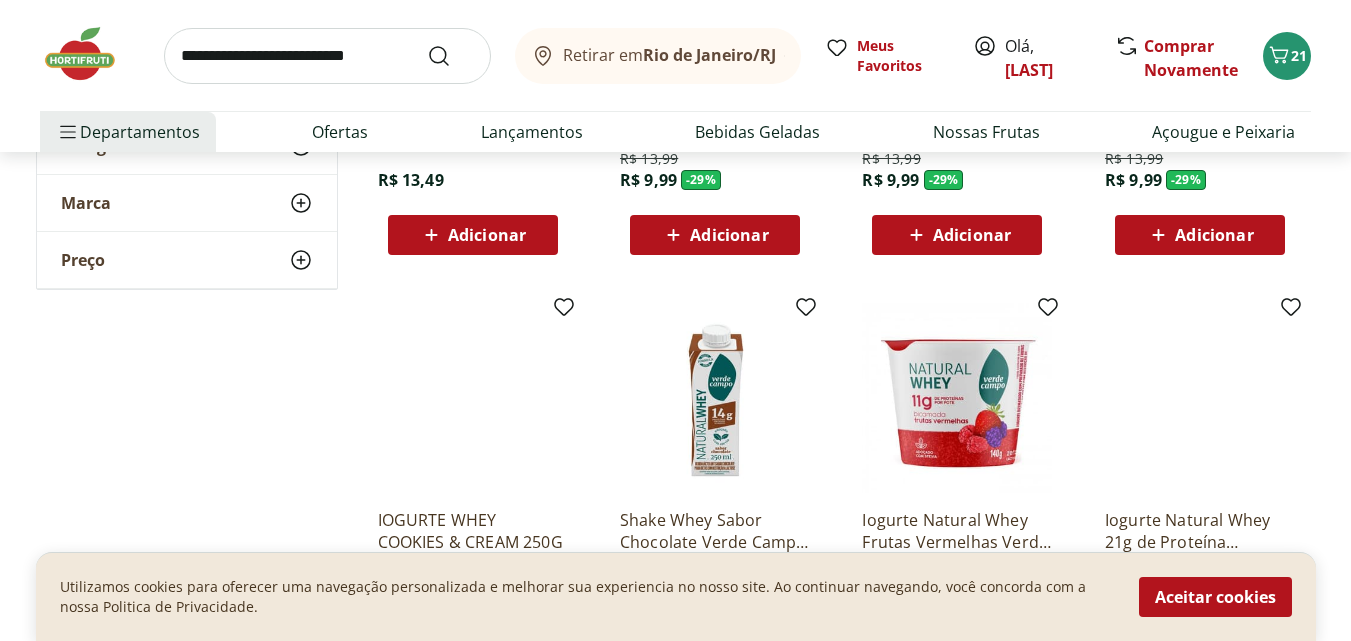 scroll, scrollTop: 1200, scrollLeft: 0, axis: vertical 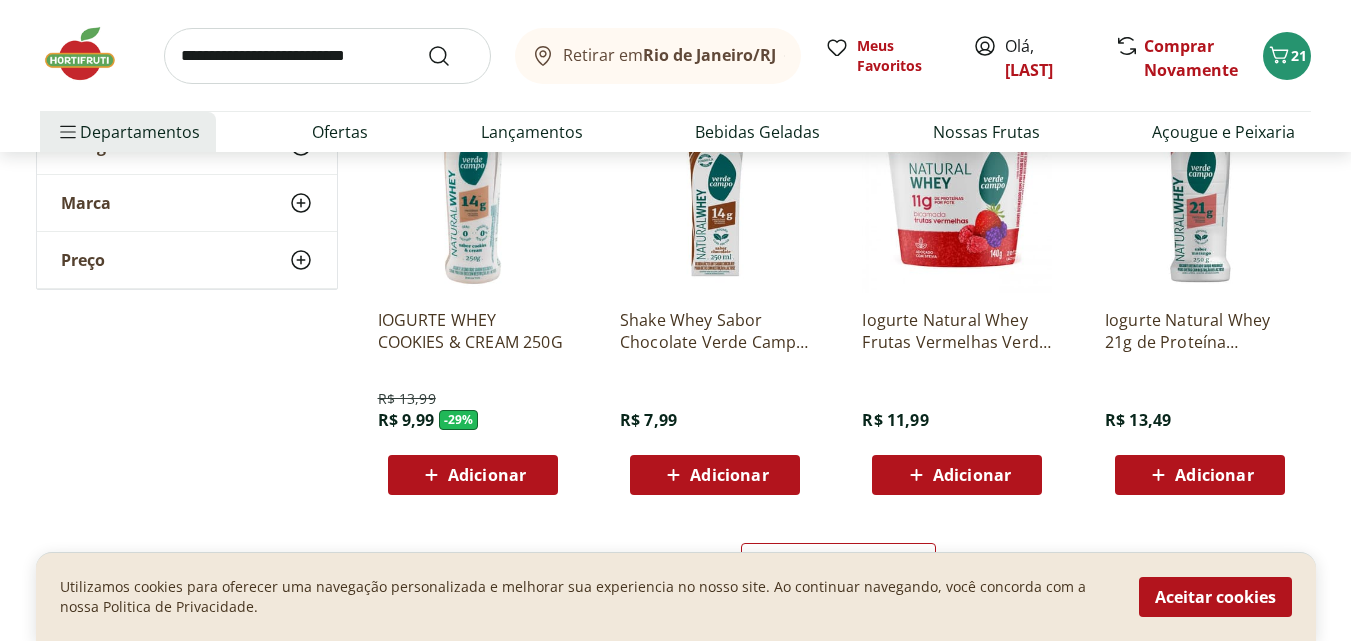 click on "Adicionar" at bounding box center (972, 475) 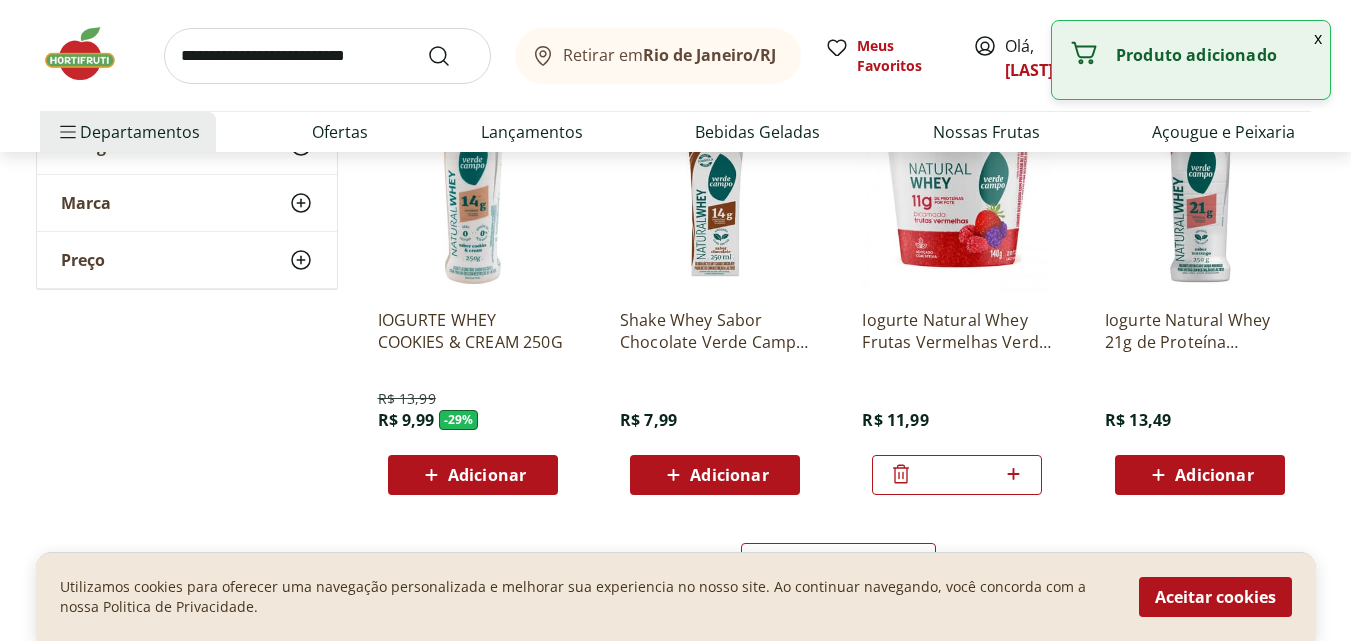 click 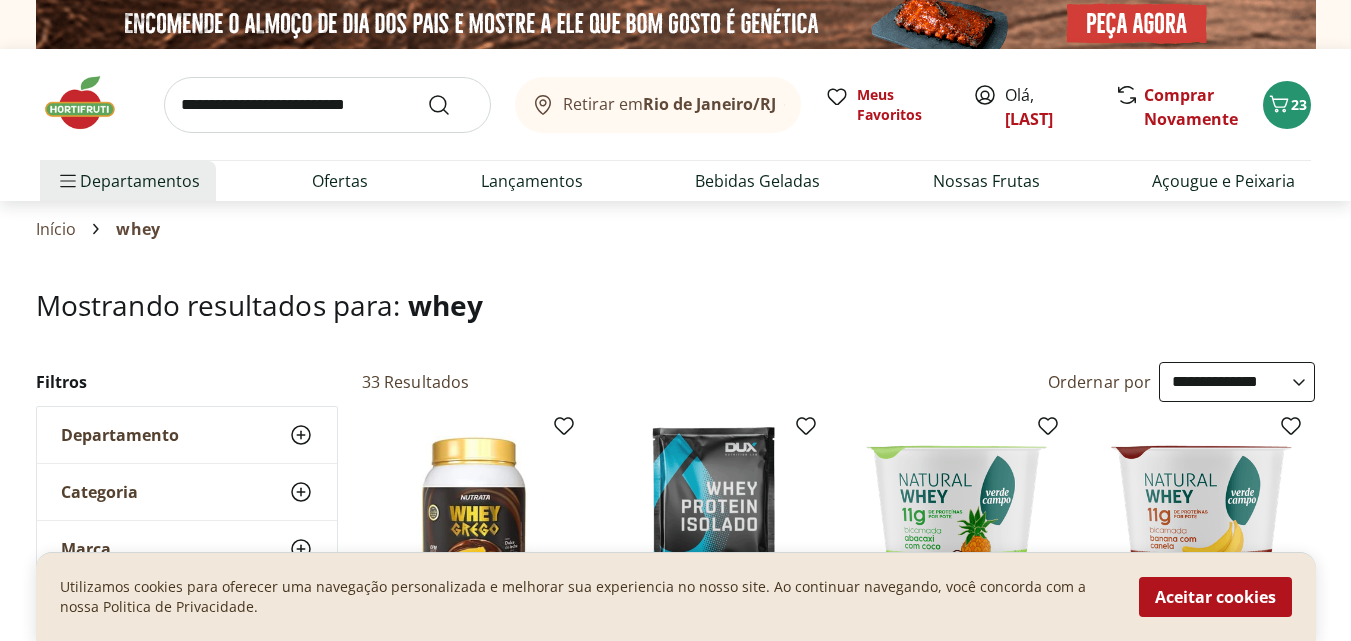 scroll, scrollTop: 0, scrollLeft: 0, axis: both 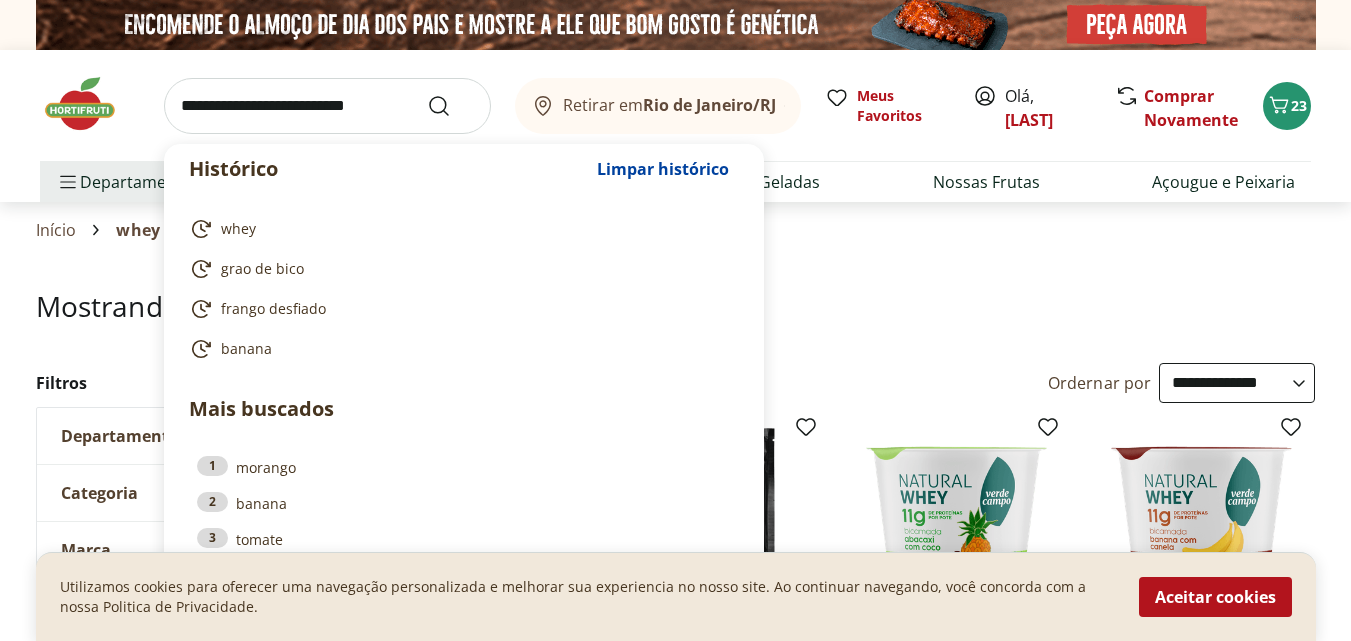 click at bounding box center (327, 106) 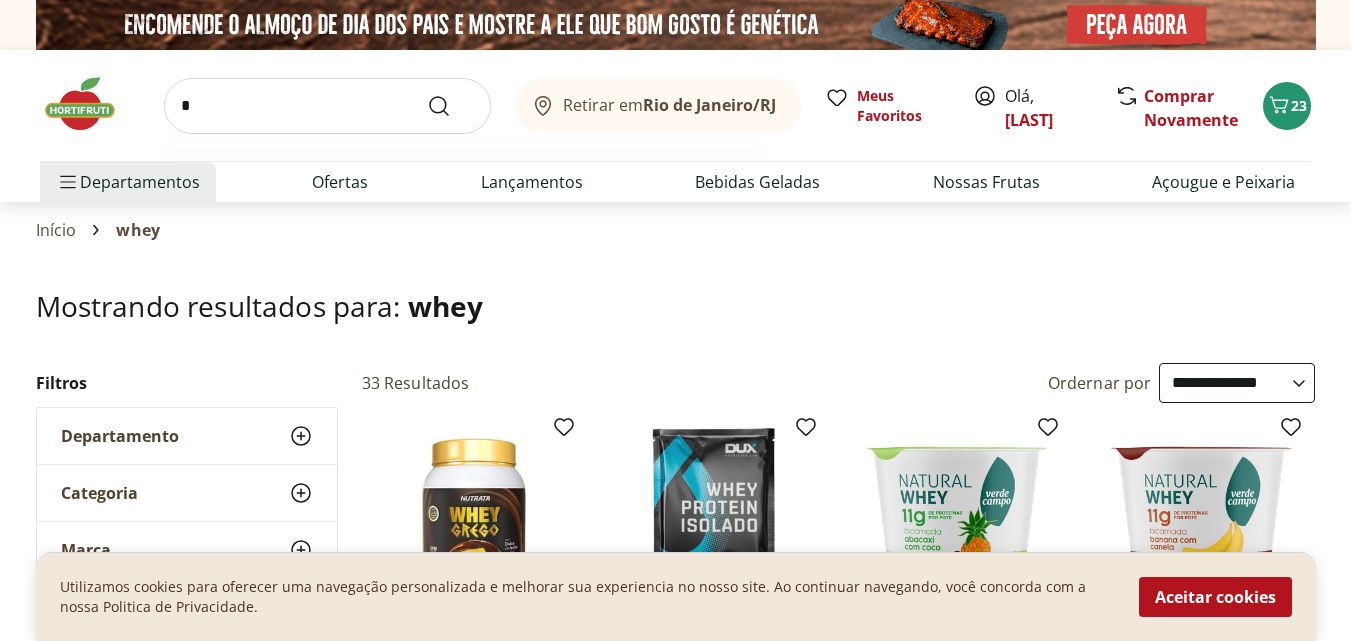 type on "*" 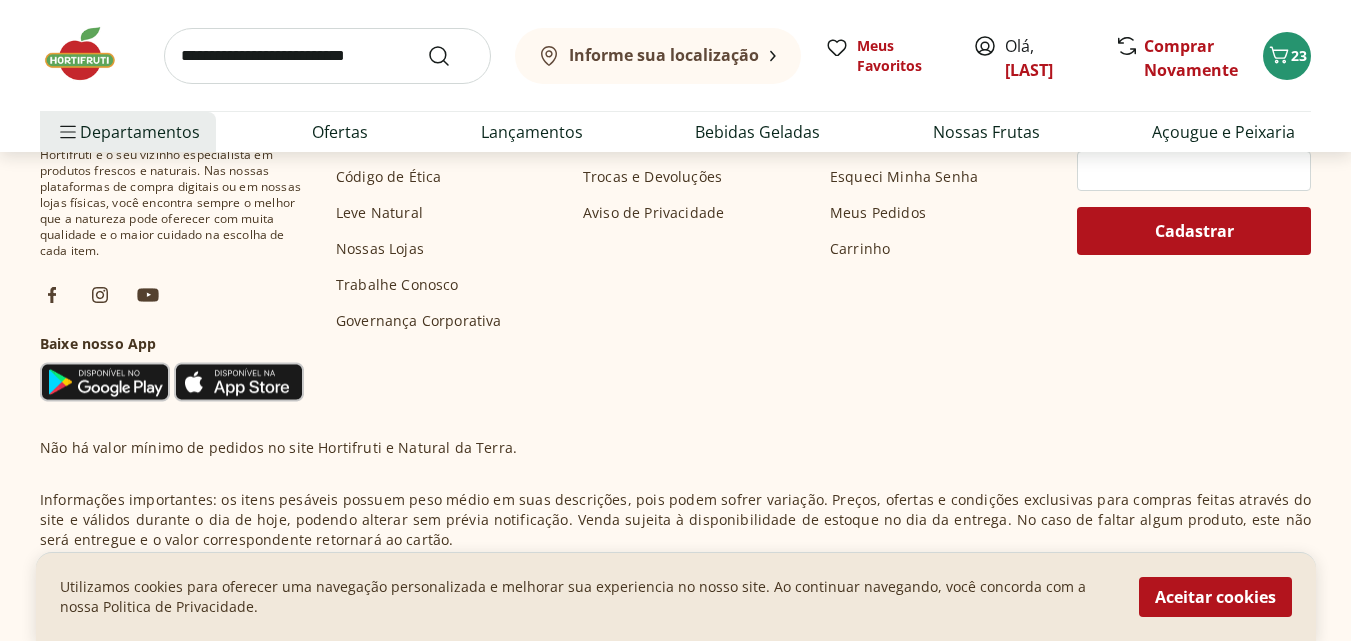 scroll, scrollTop: 822, scrollLeft: 0, axis: vertical 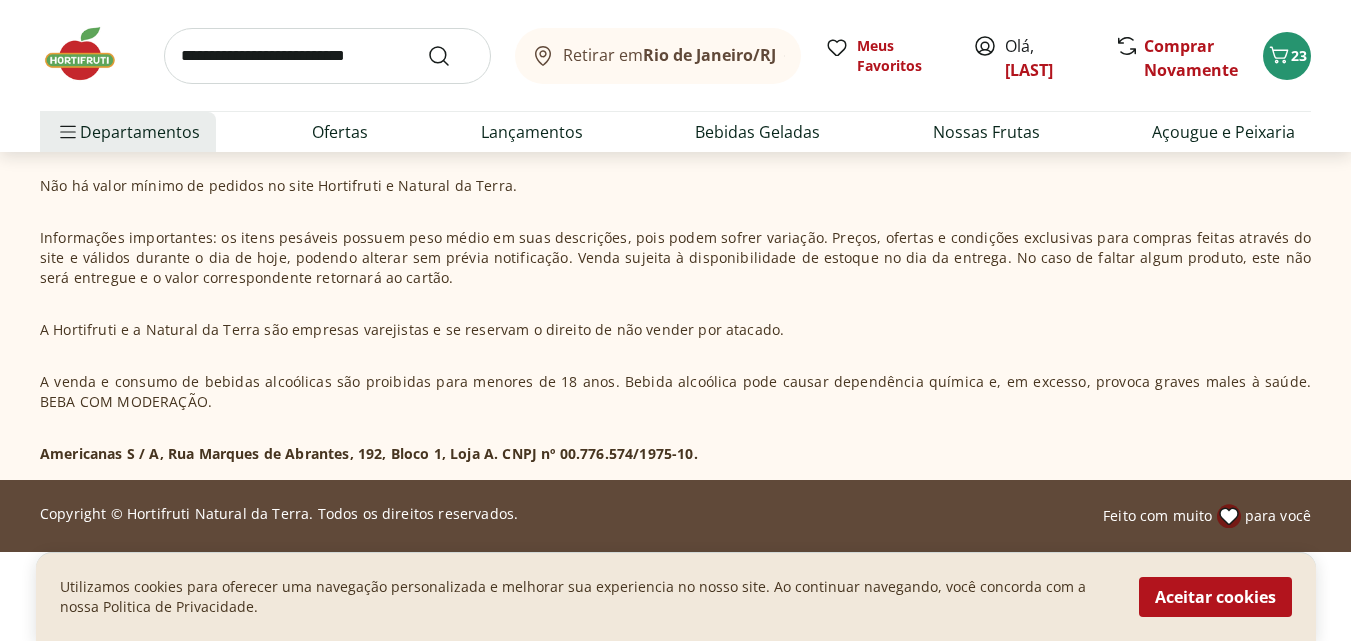click at bounding box center [327, 56] 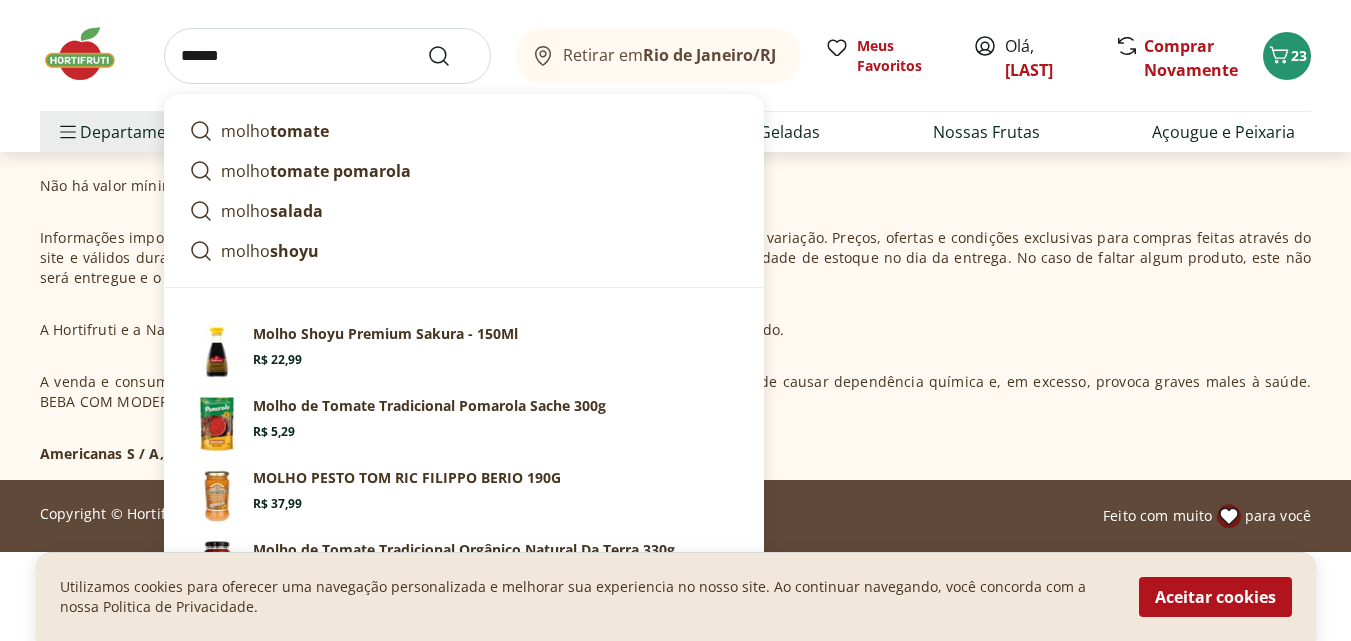 click on "tomate" at bounding box center (299, 131) 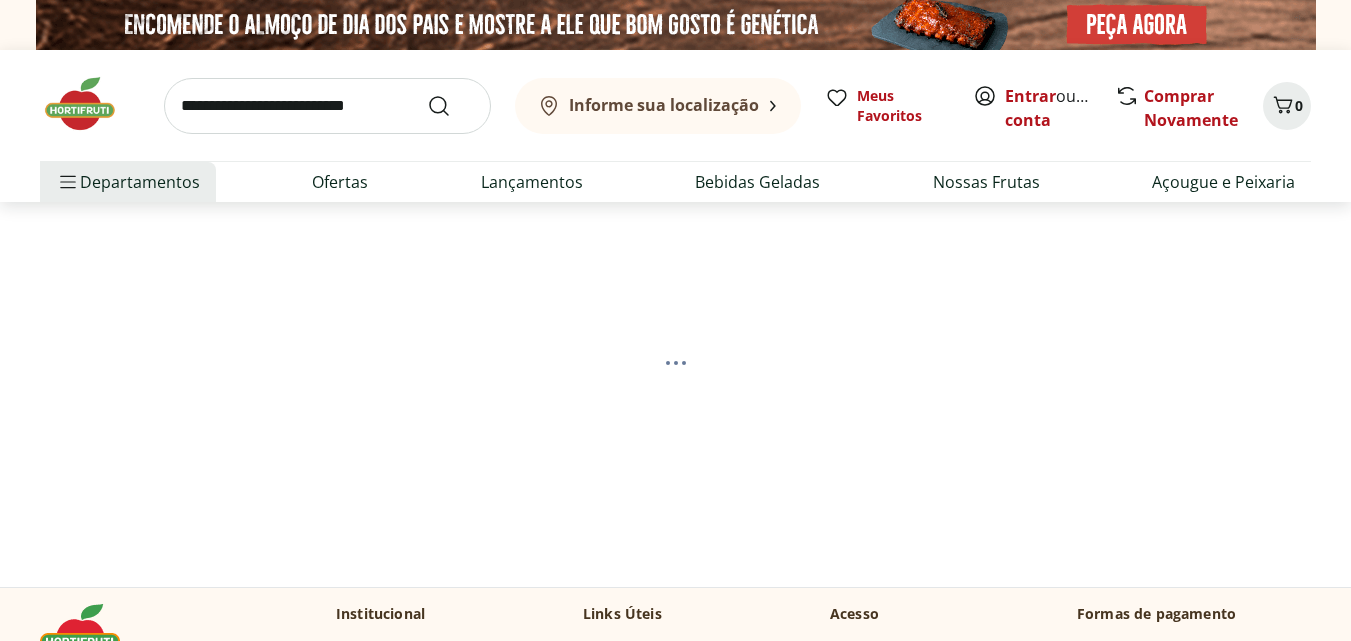 scroll, scrollTop: 0, scrollLeft: 0, axis: both 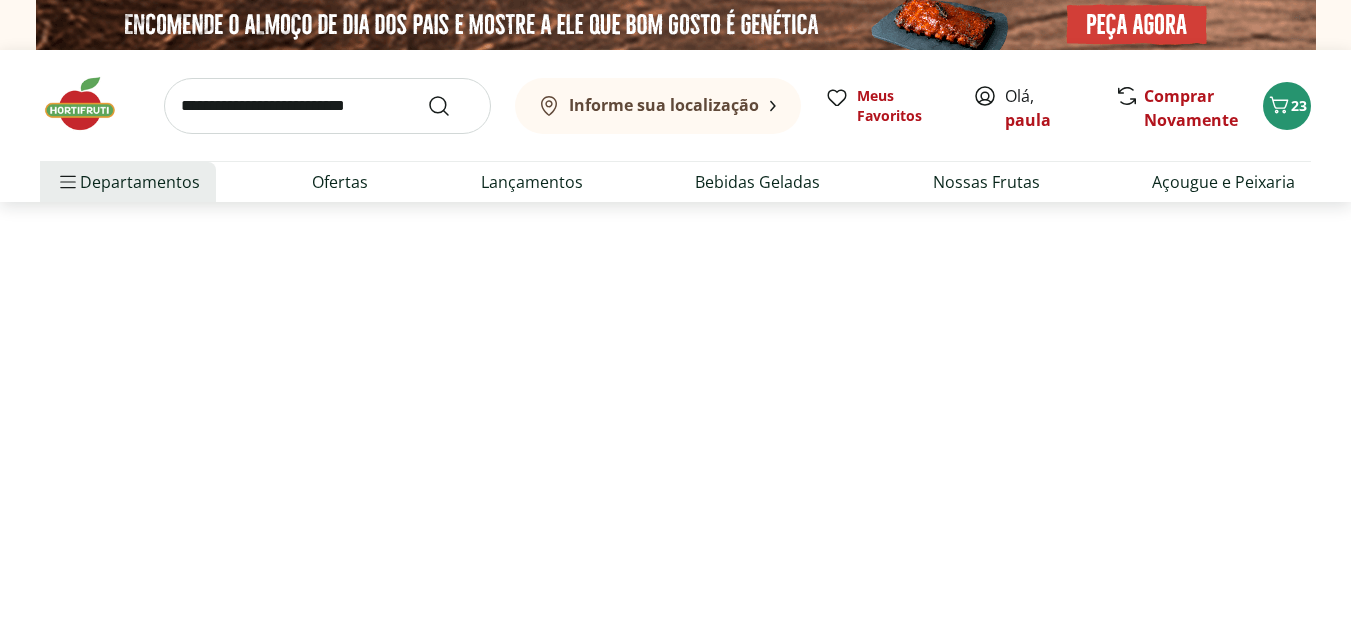 select on "**********" 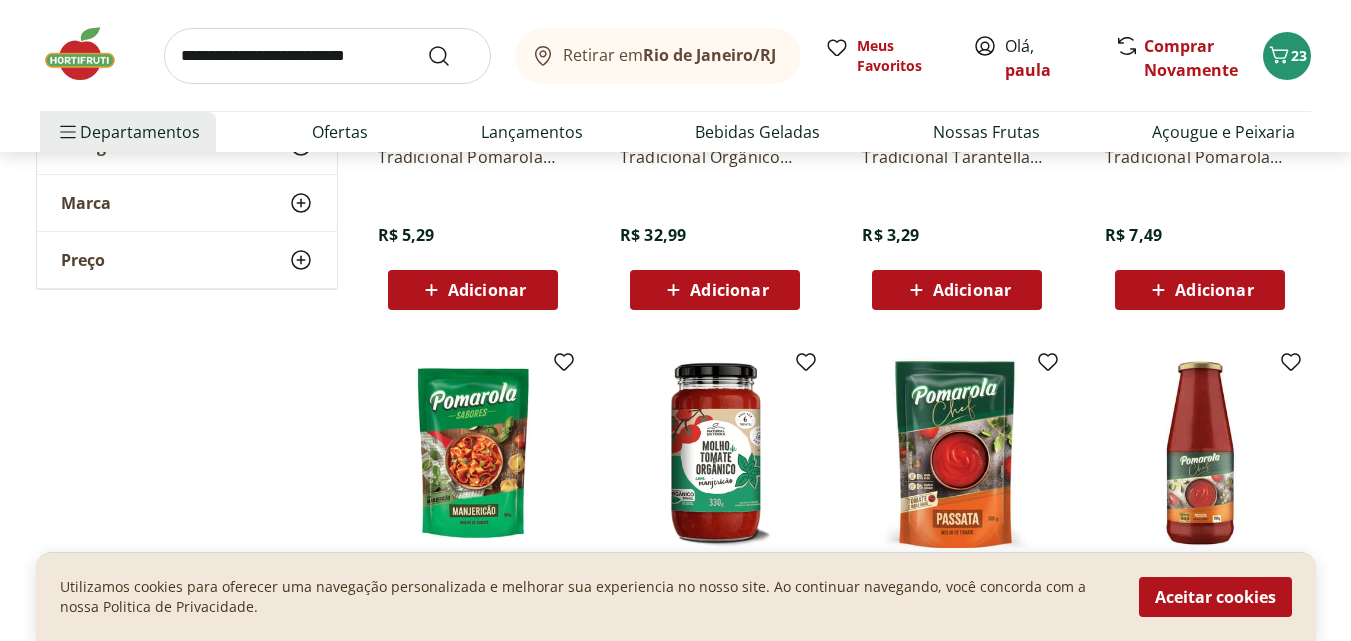 scroll, scrollTop: 500, scrollLeft: 0, axis: vertical 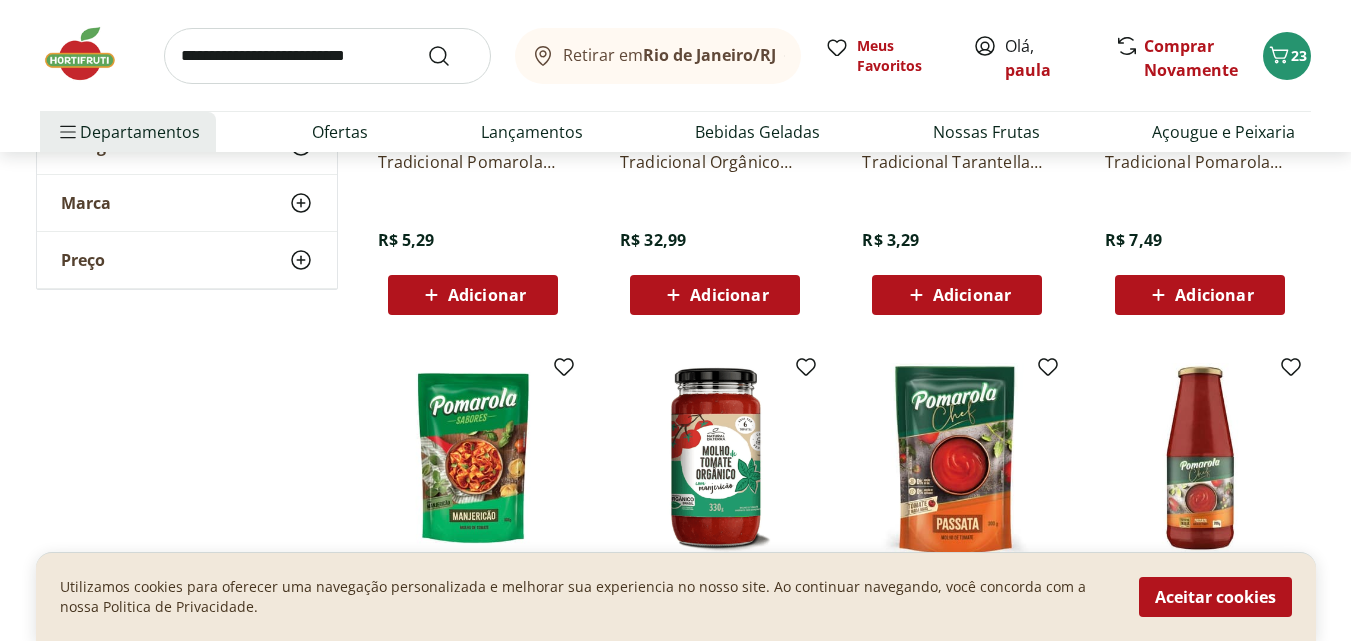 click on "Adicionar" at bounding box center [487, 295] 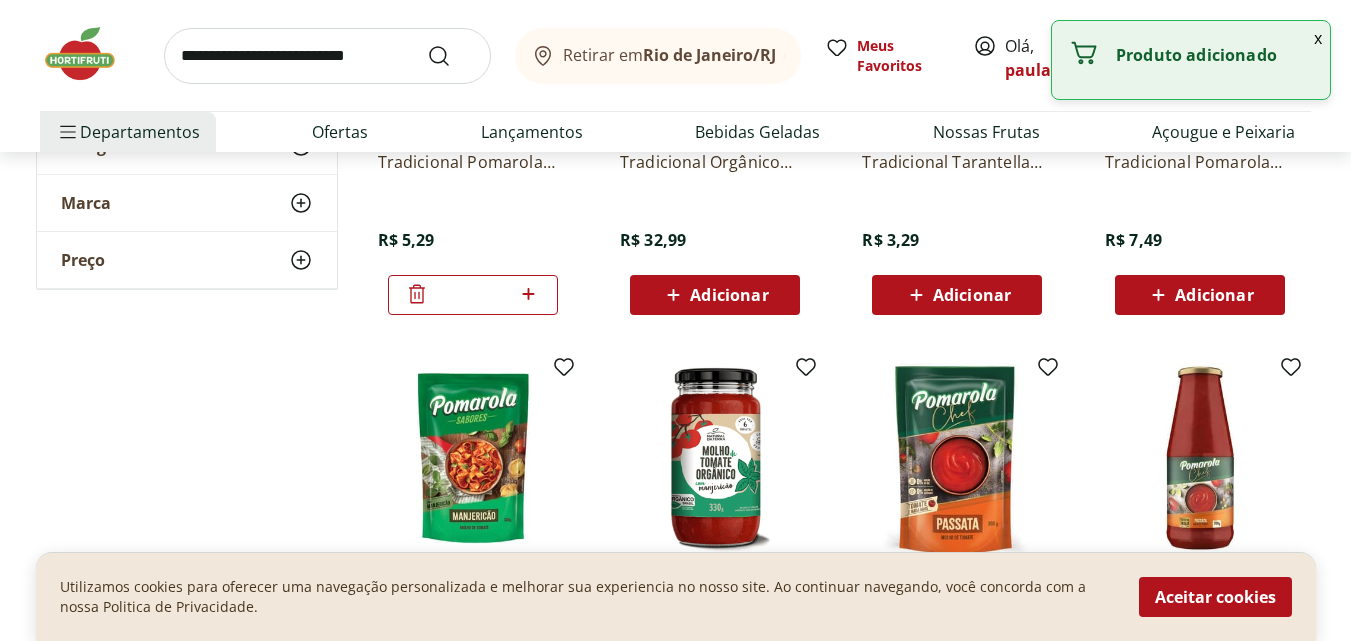 click 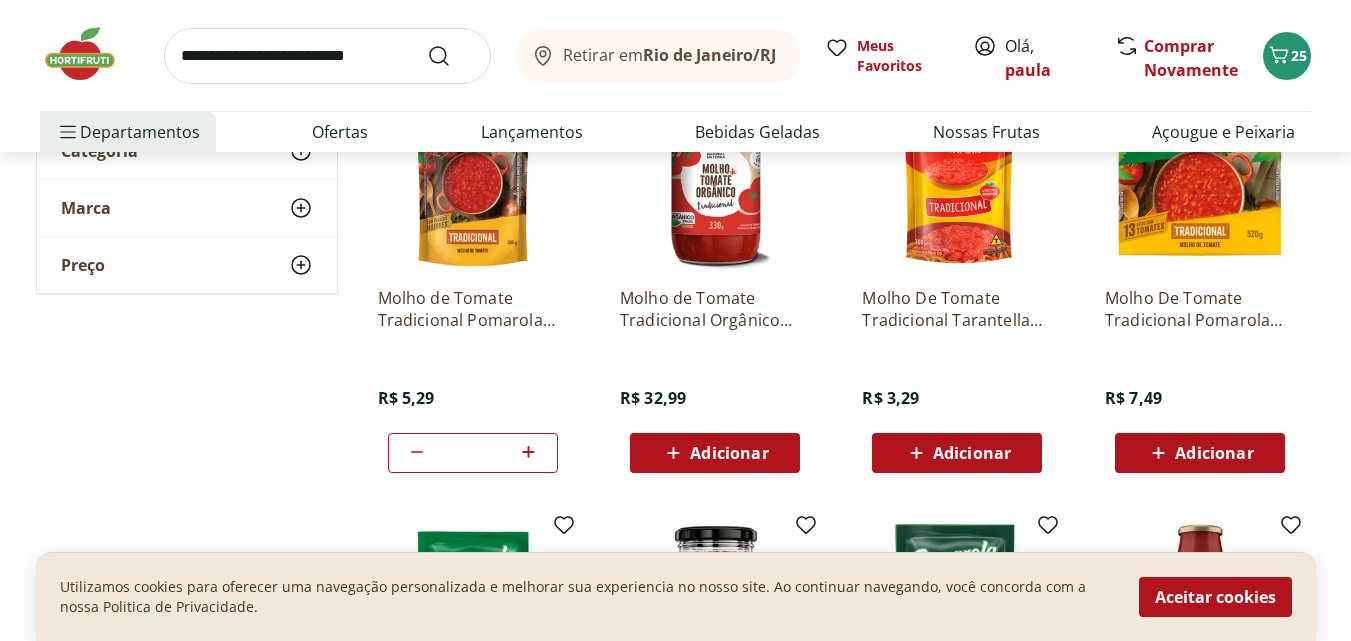 scroll, scrollTop: 300, scrollLeft: 0, axis: vertical 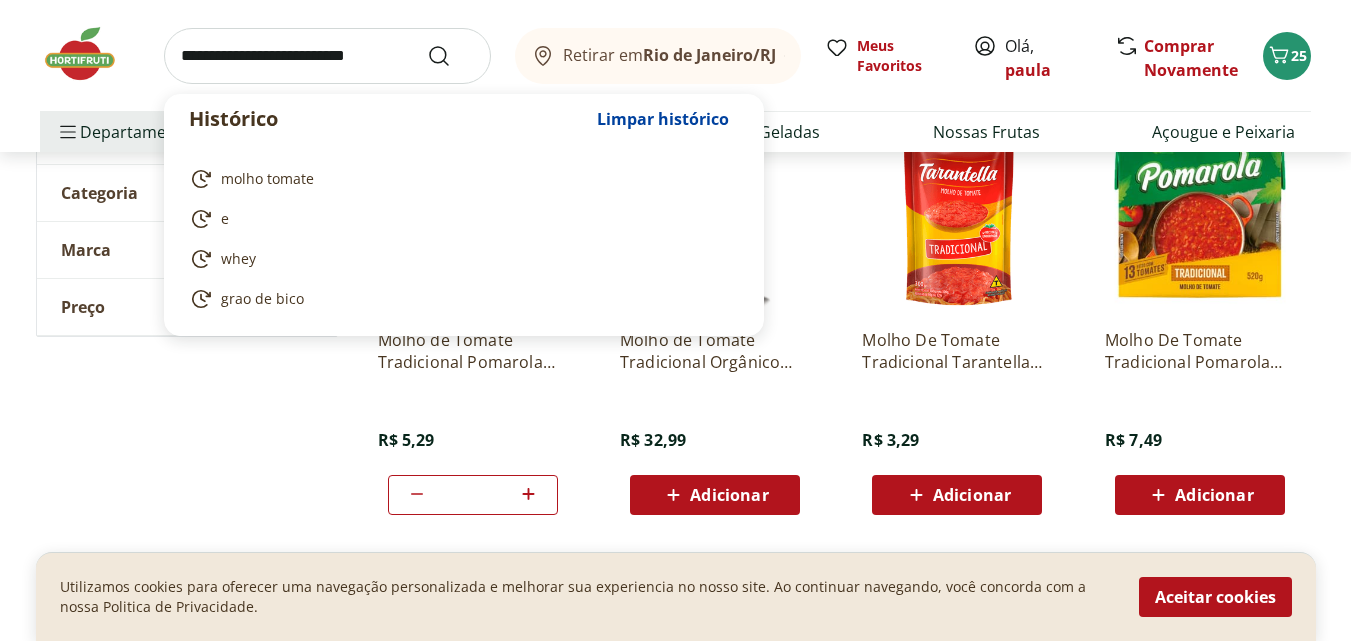 click at bounding box center (327, 56) 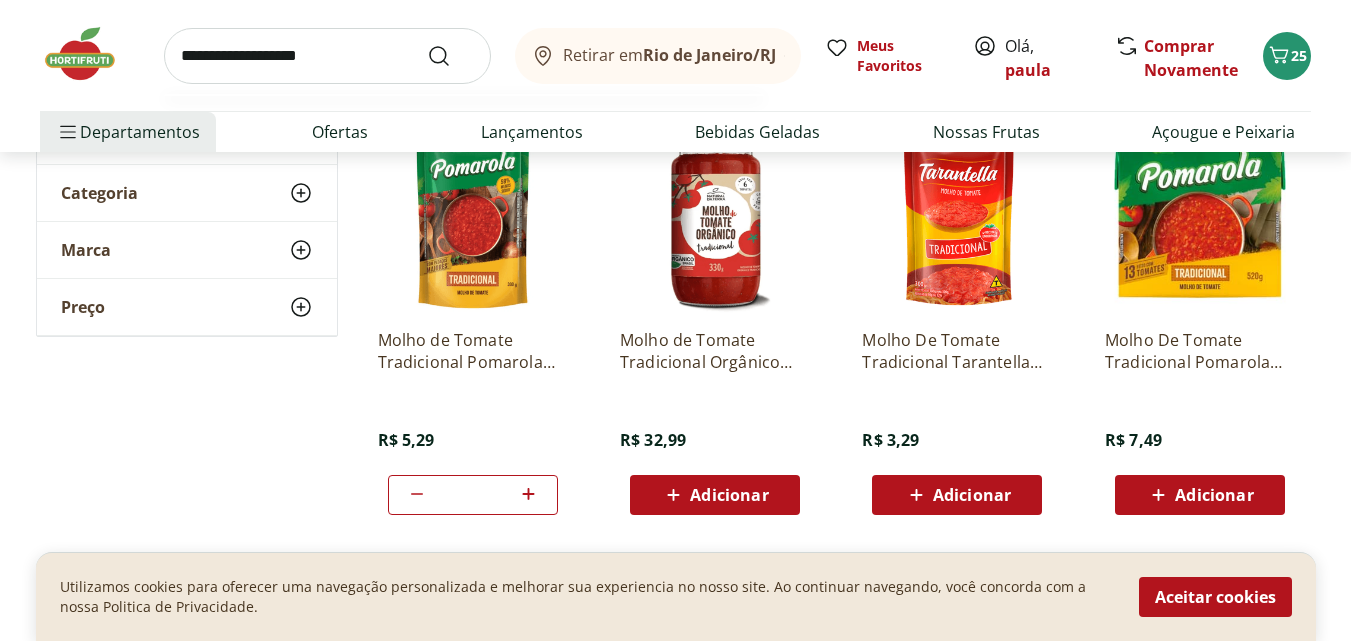 type on "**********" 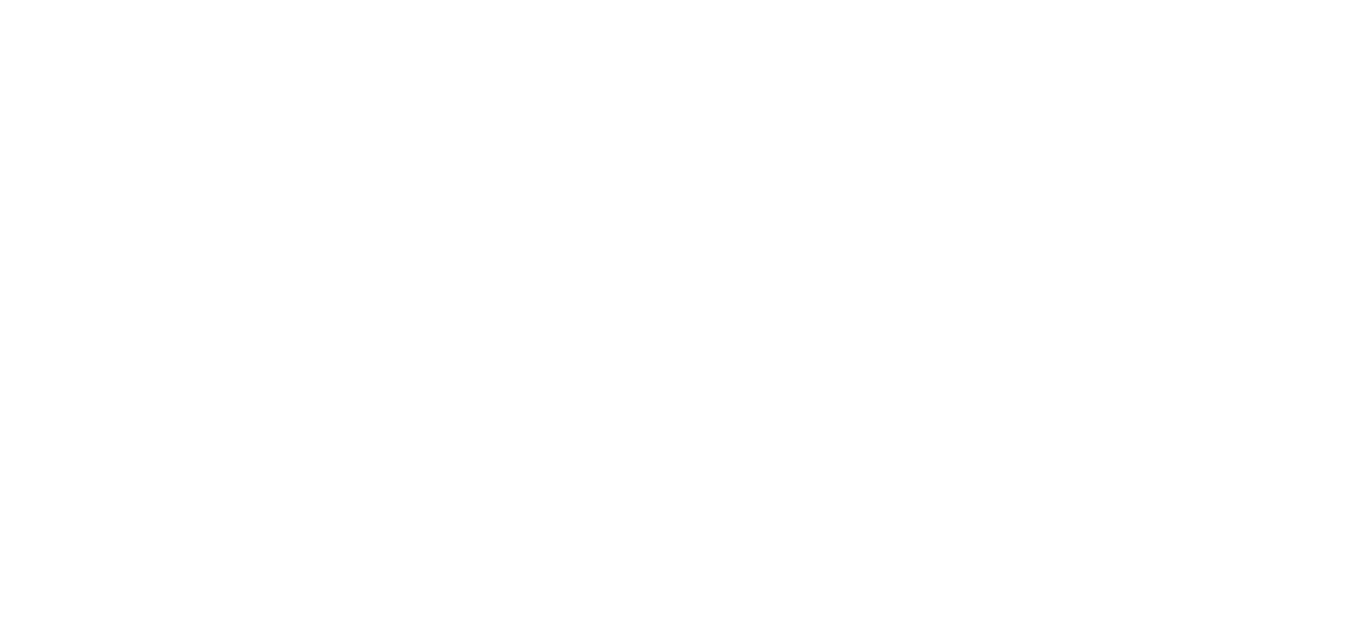 scroll, scrollTop: 0, scrollLeft: 0, axis: both 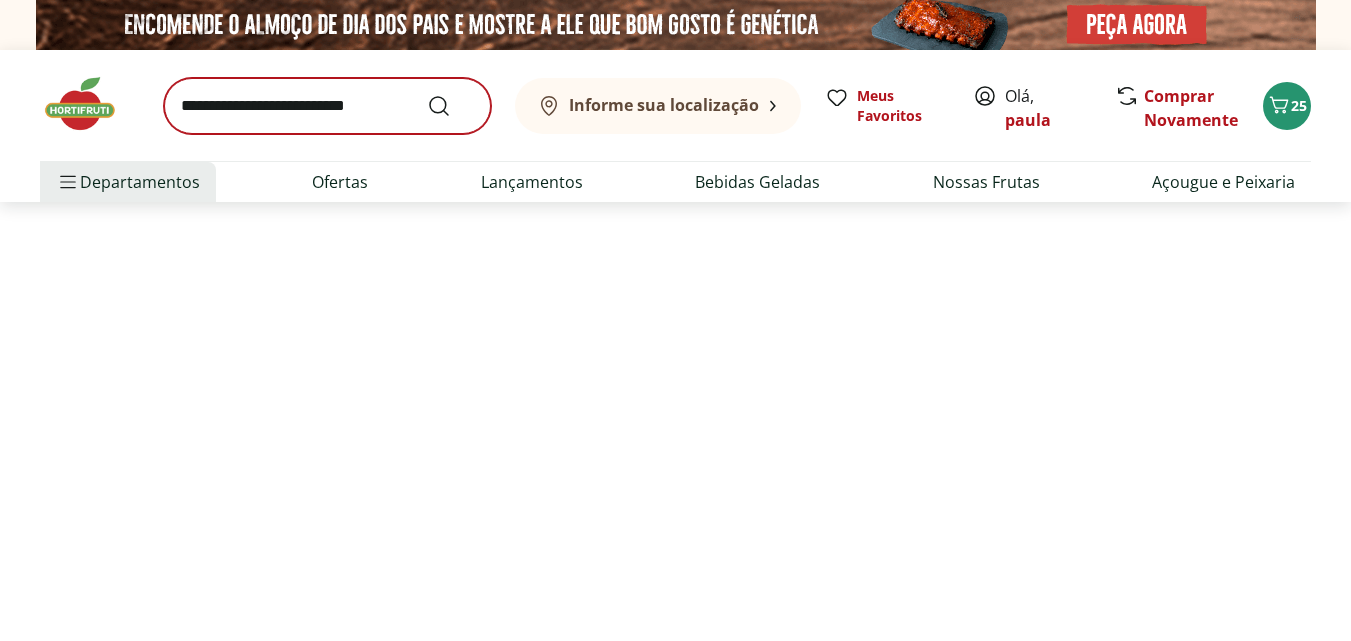 select on "**********" 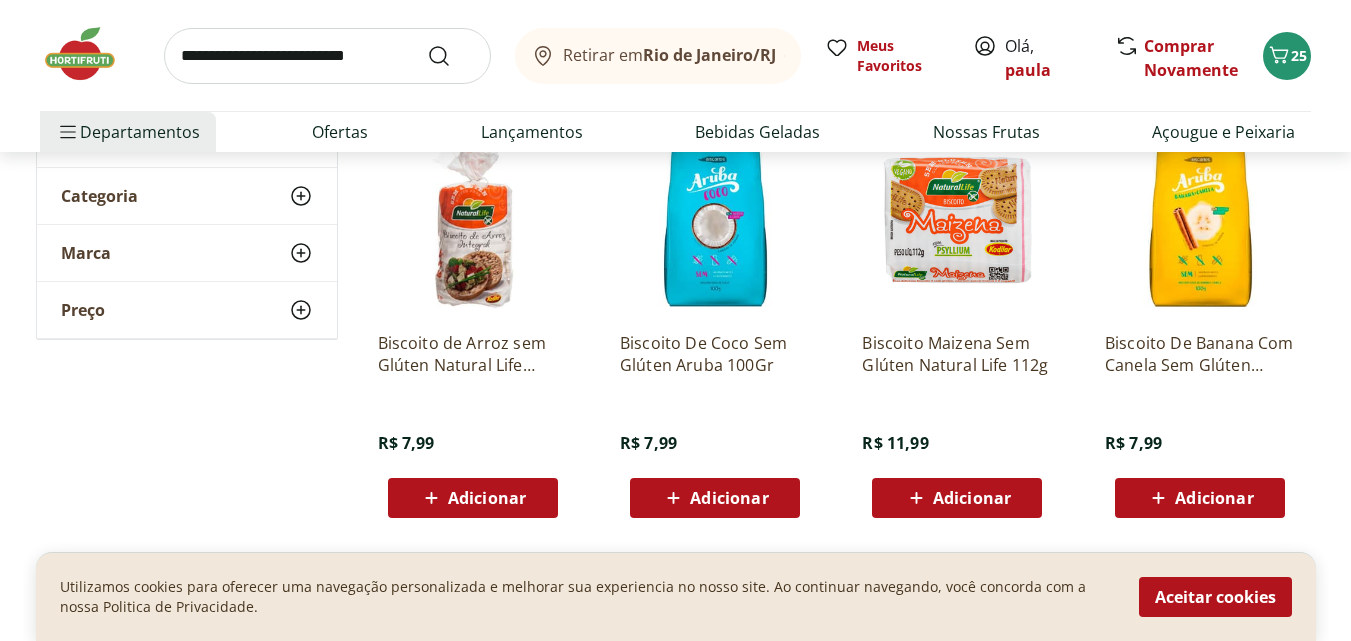 scroll, scrollTop: 300, scrollLeft: 0, axis: vertical 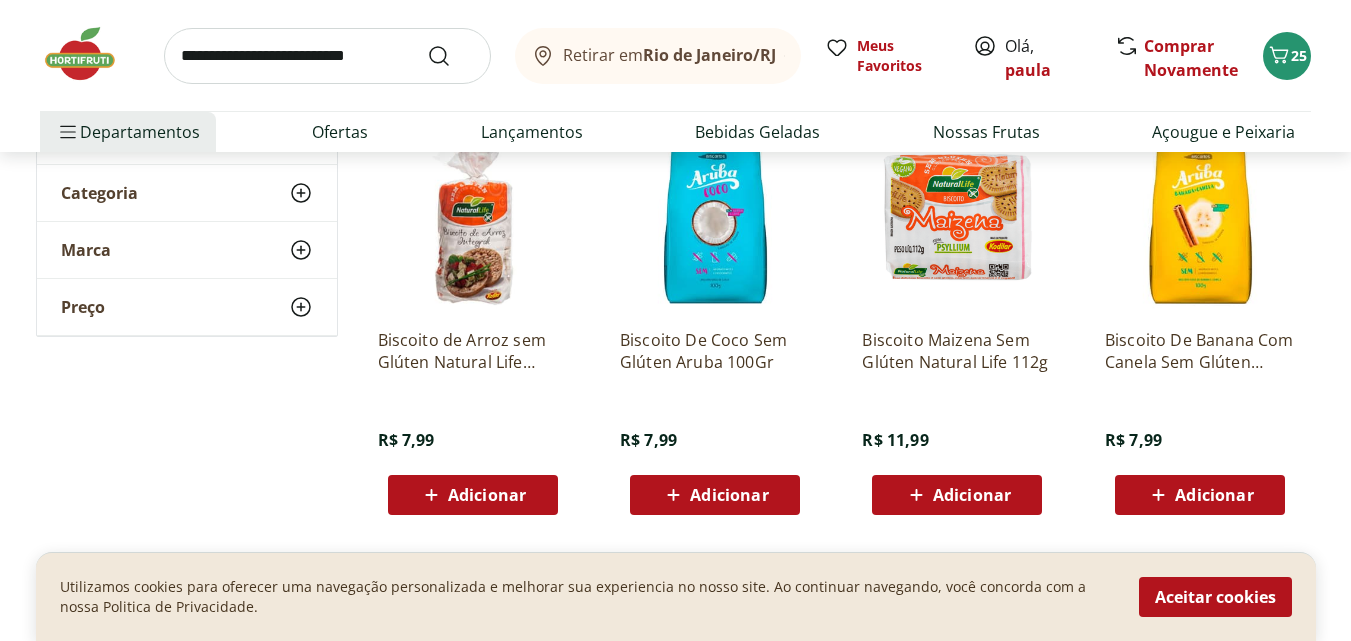 click on "Adicionar" at bounding box center [729, 495] 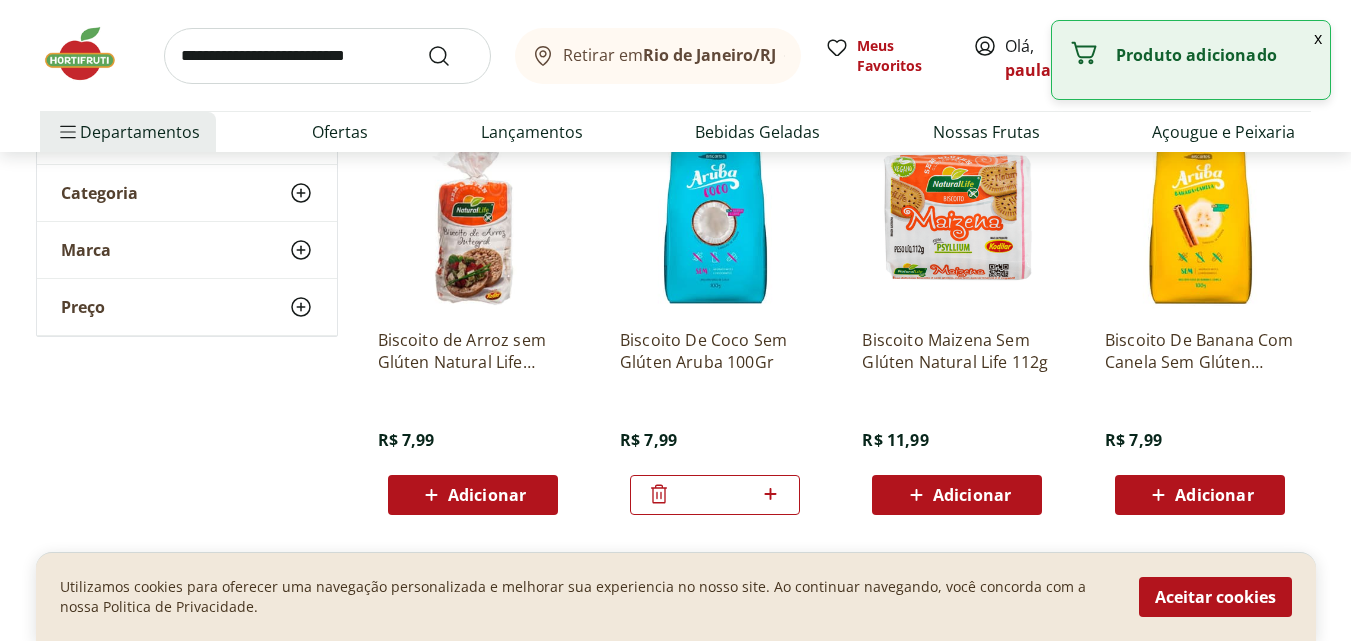 click 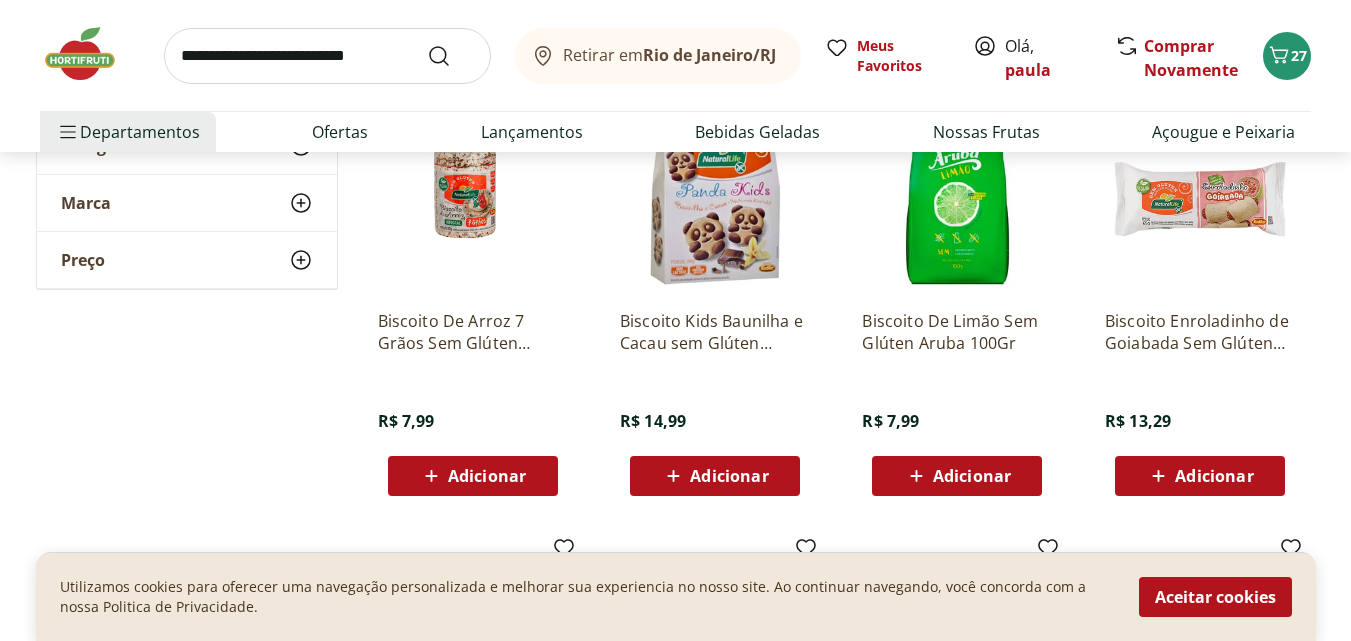 scroll, scrollTop: 800, scrollLeft: 0, axis: vertical 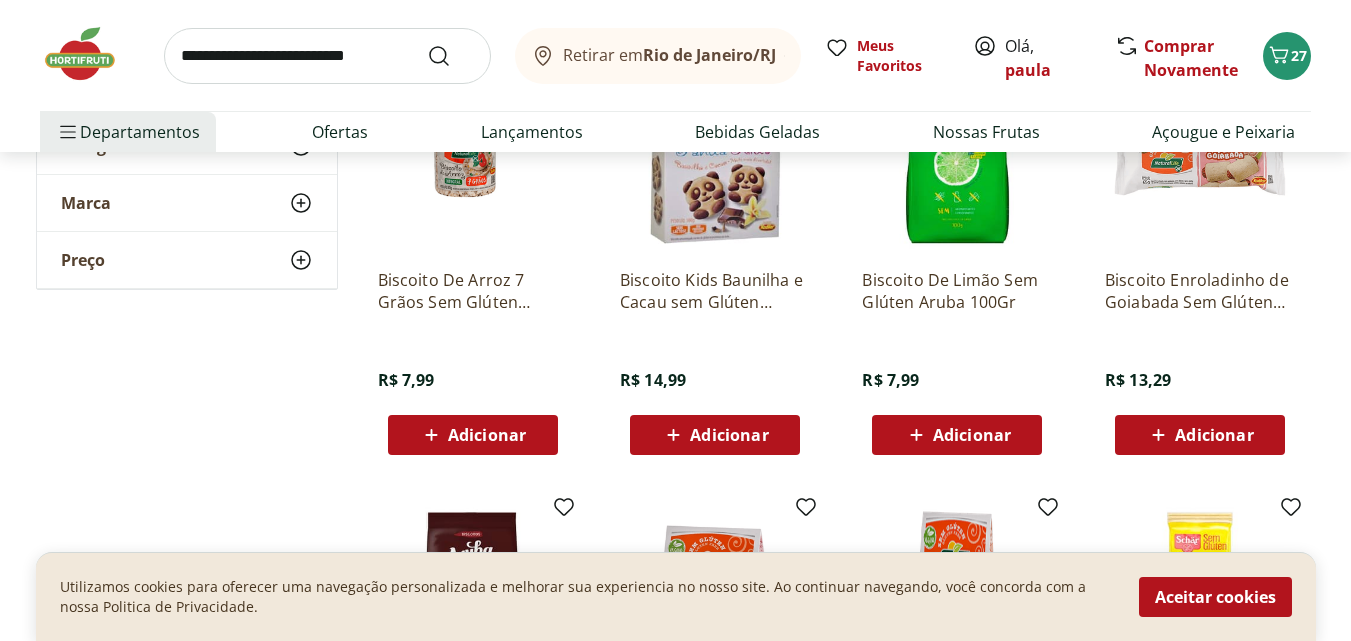 click on "Adicionar" at bounding box center [1214, 435] 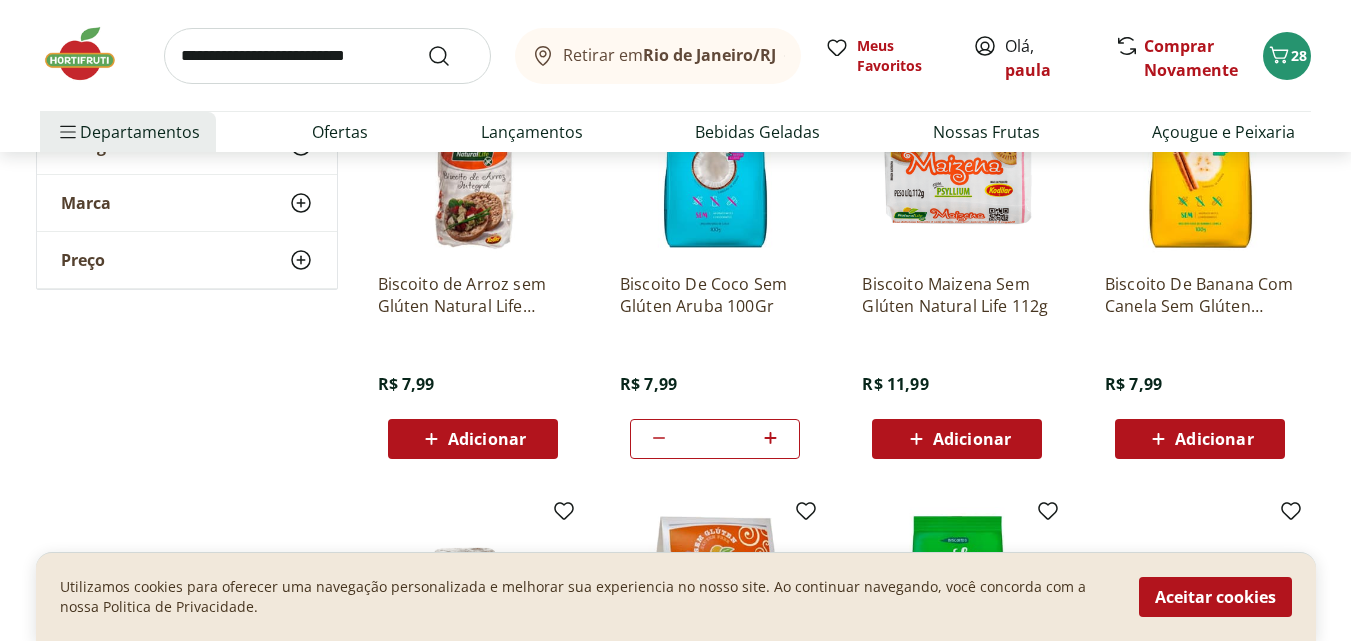scroll, scrollTop: 0, scrollLeft: 0, axis: both 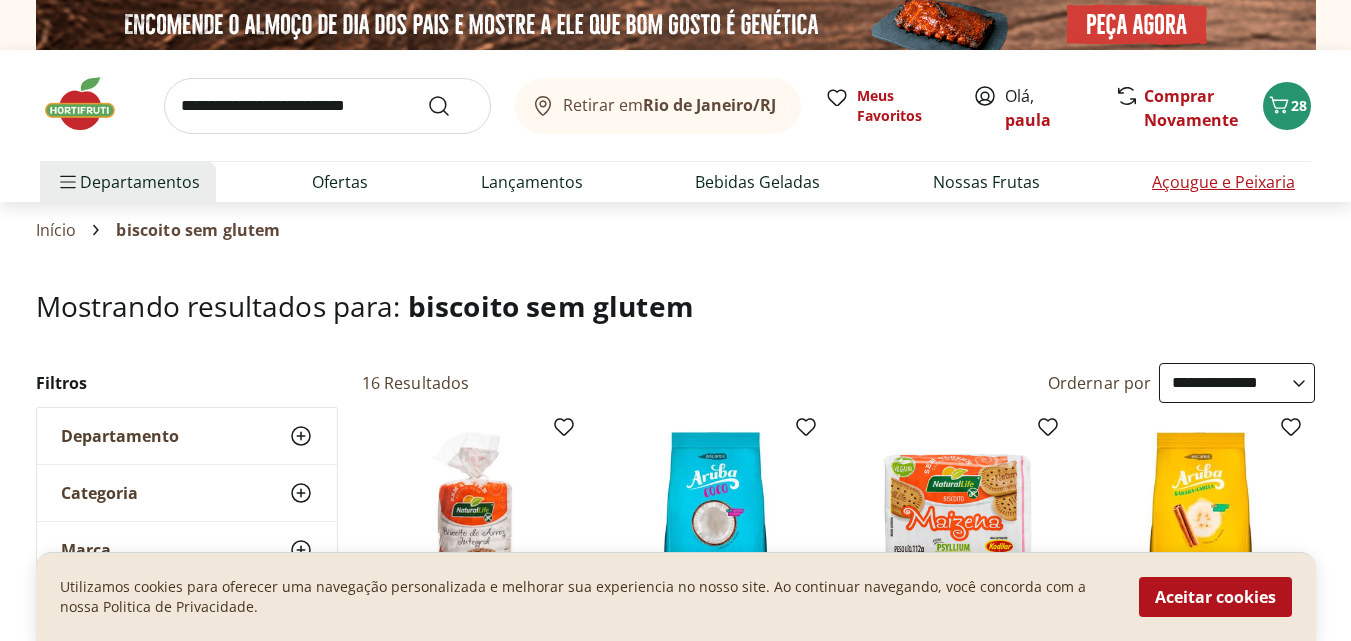 click on "Açougue e Peixaria" at bounding box center [1223, 182] 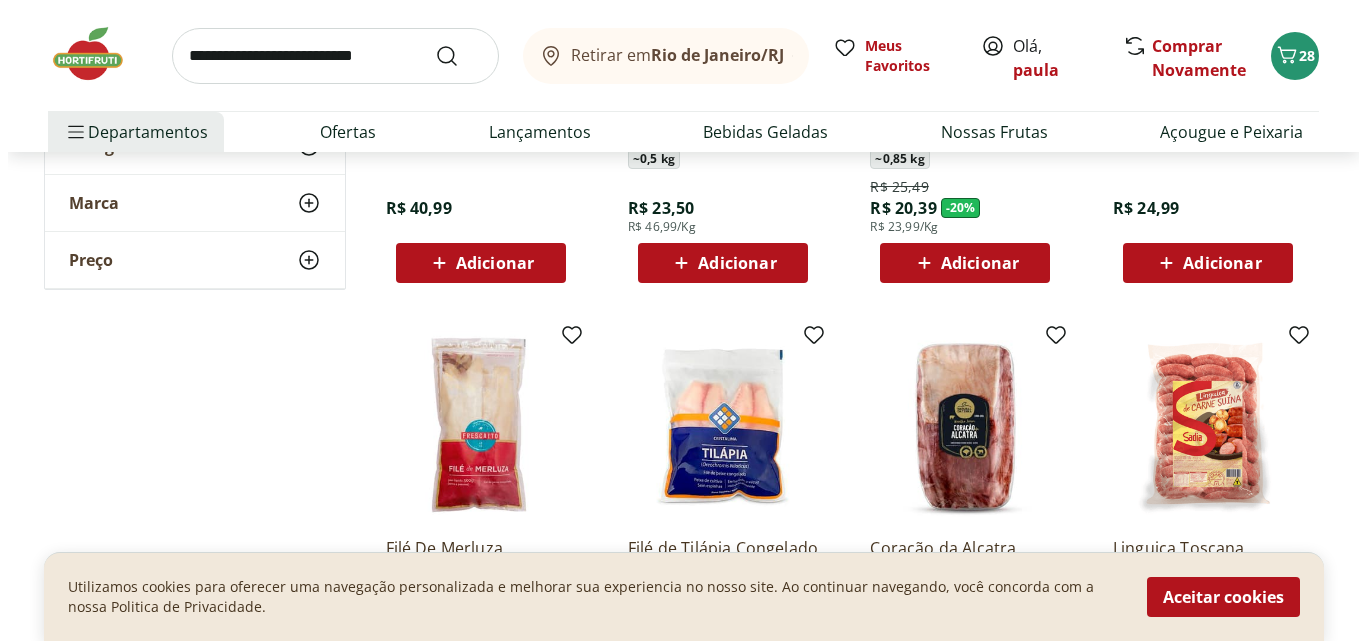 scroll, scrollTop: 200, scrollLeft: 0, axis: vertical 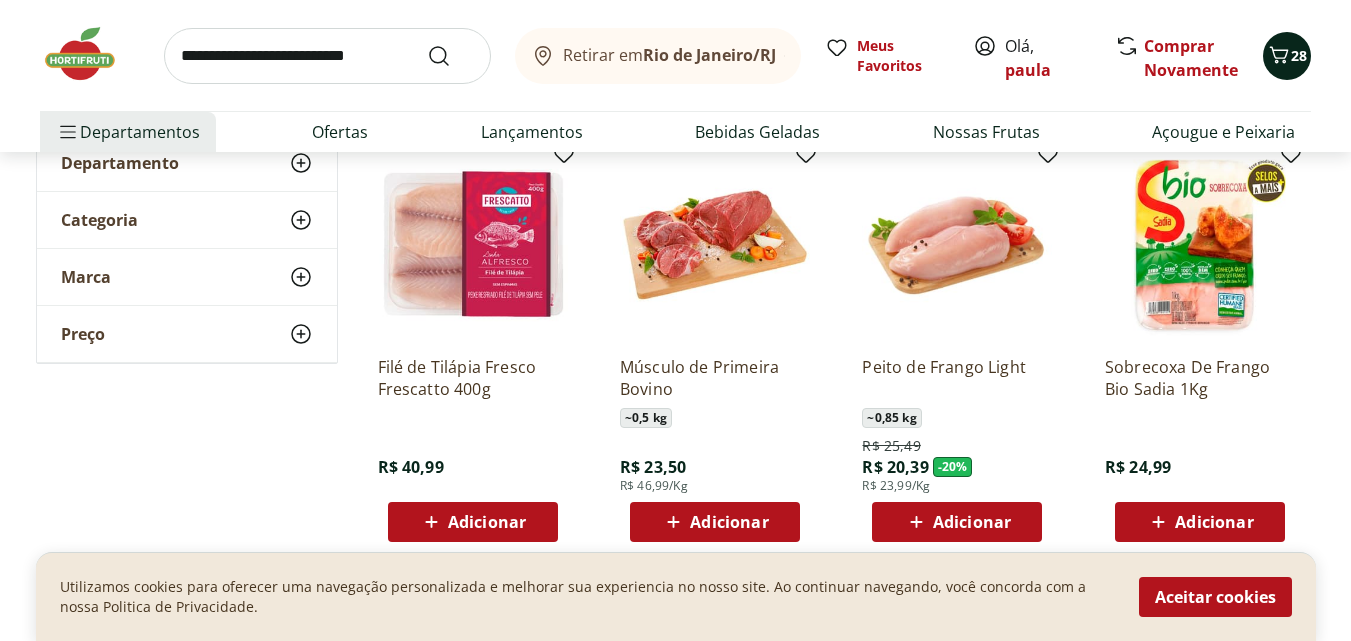 click 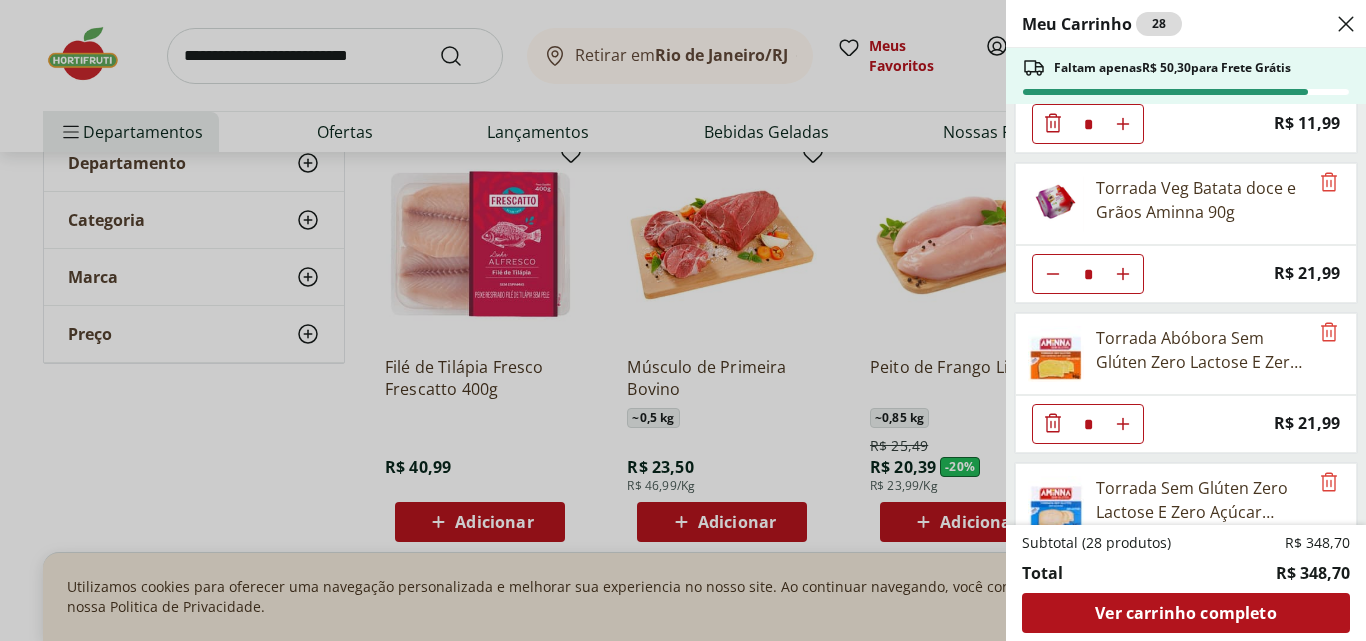 scroll, scrollTop: 500, scrollLeft: 0, axis: vertical 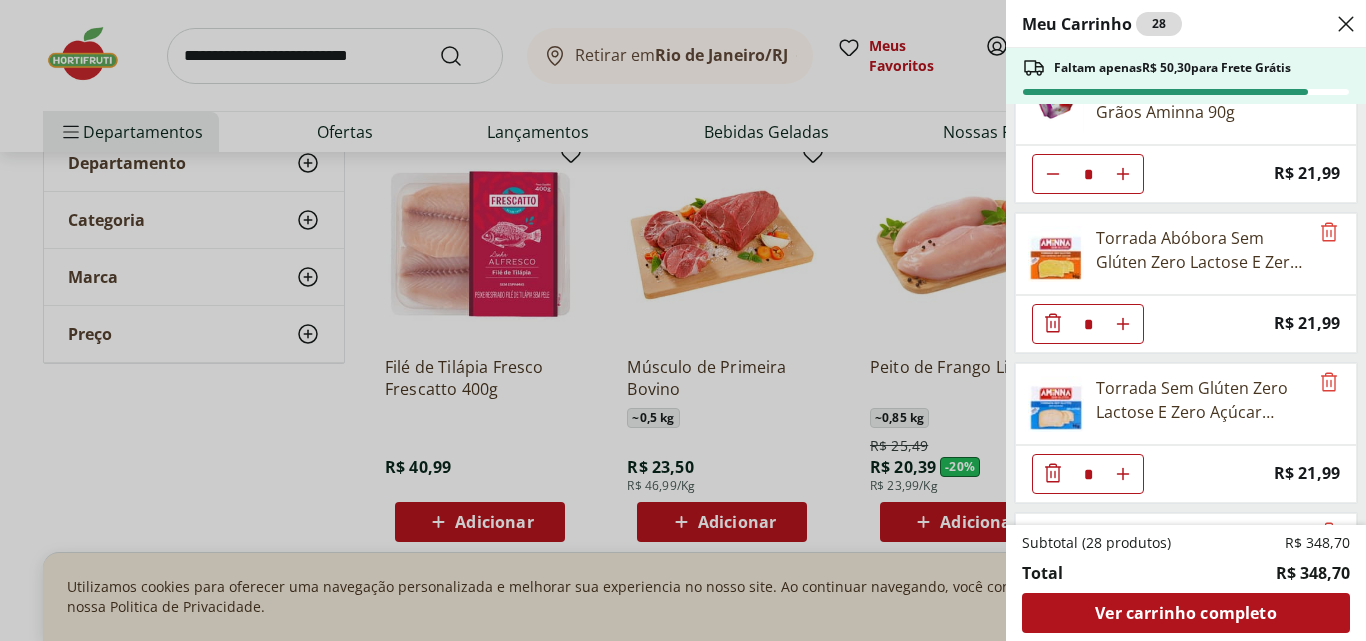click 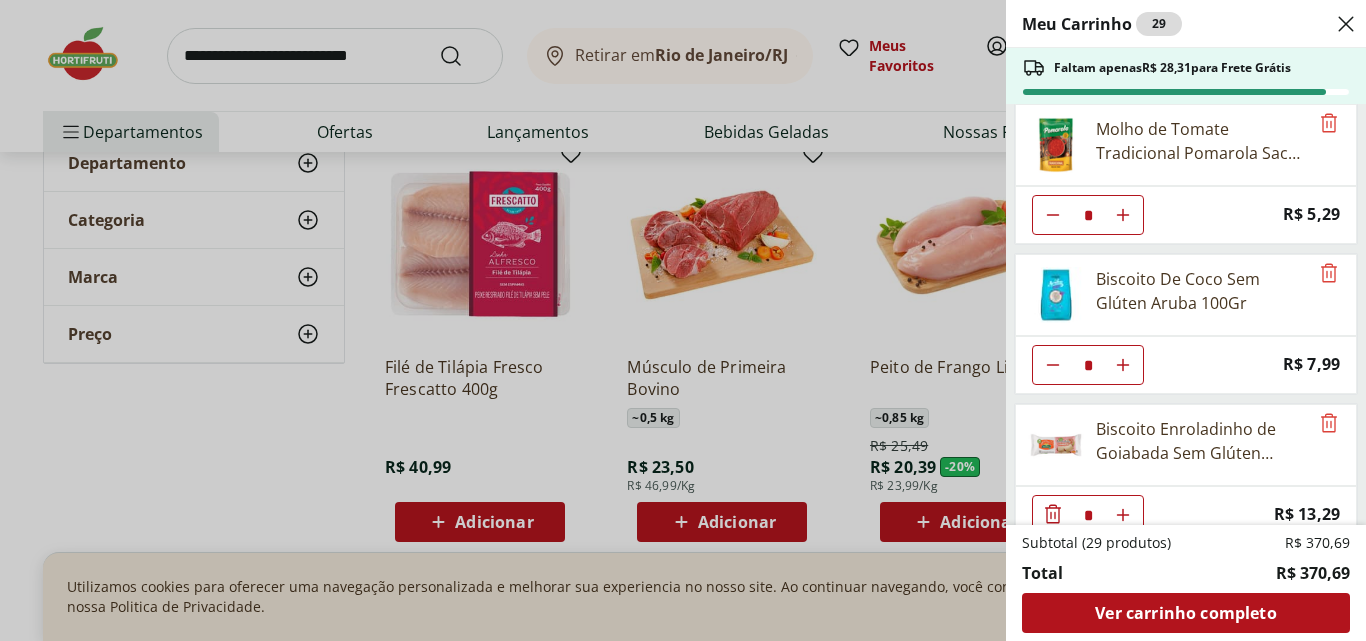 scroll, scrollTop: 1687, scrollLeft: 0, axis: vertical 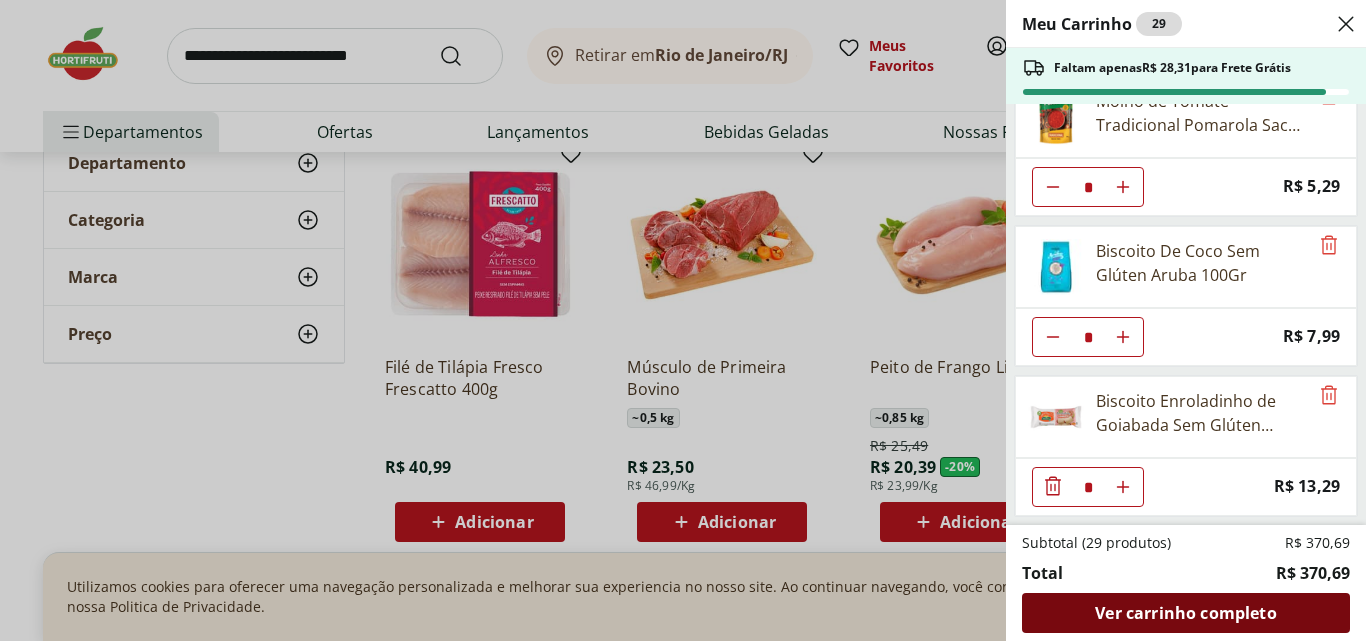 click on "Ver carrinho completo" at bounding box center [1185, 613] 